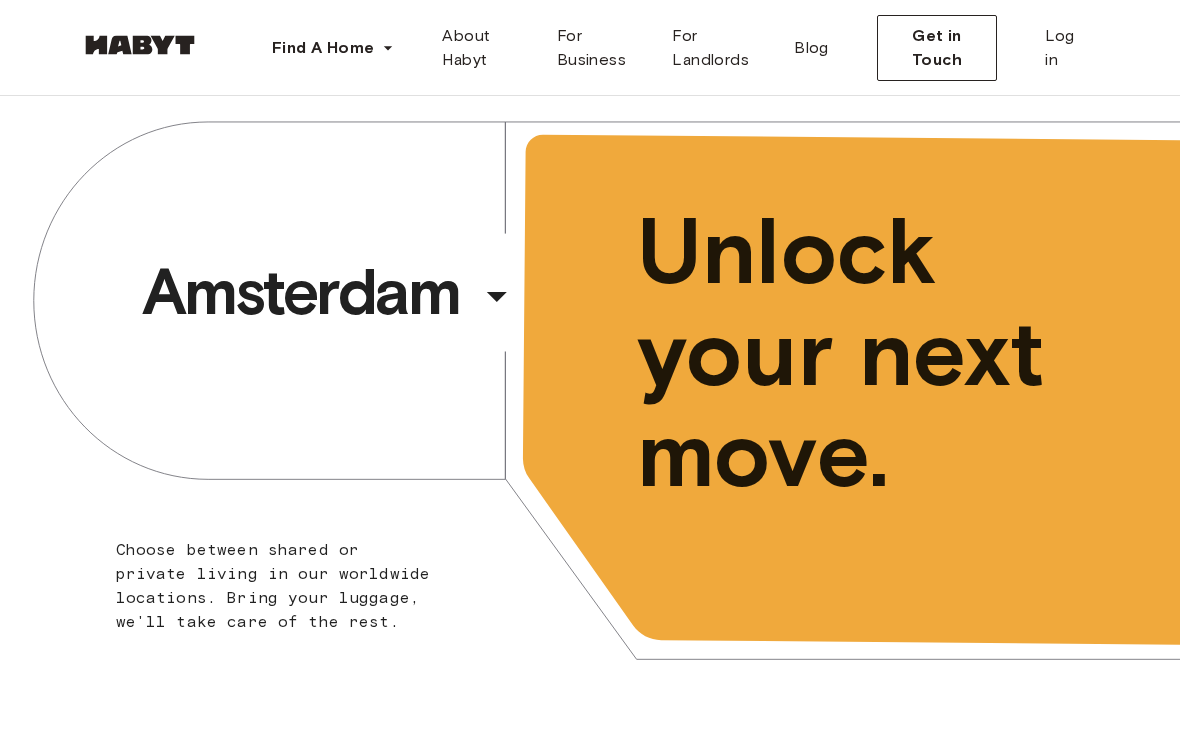 scroll, scrollTop: 0, scrollLeft: 0, axis: both 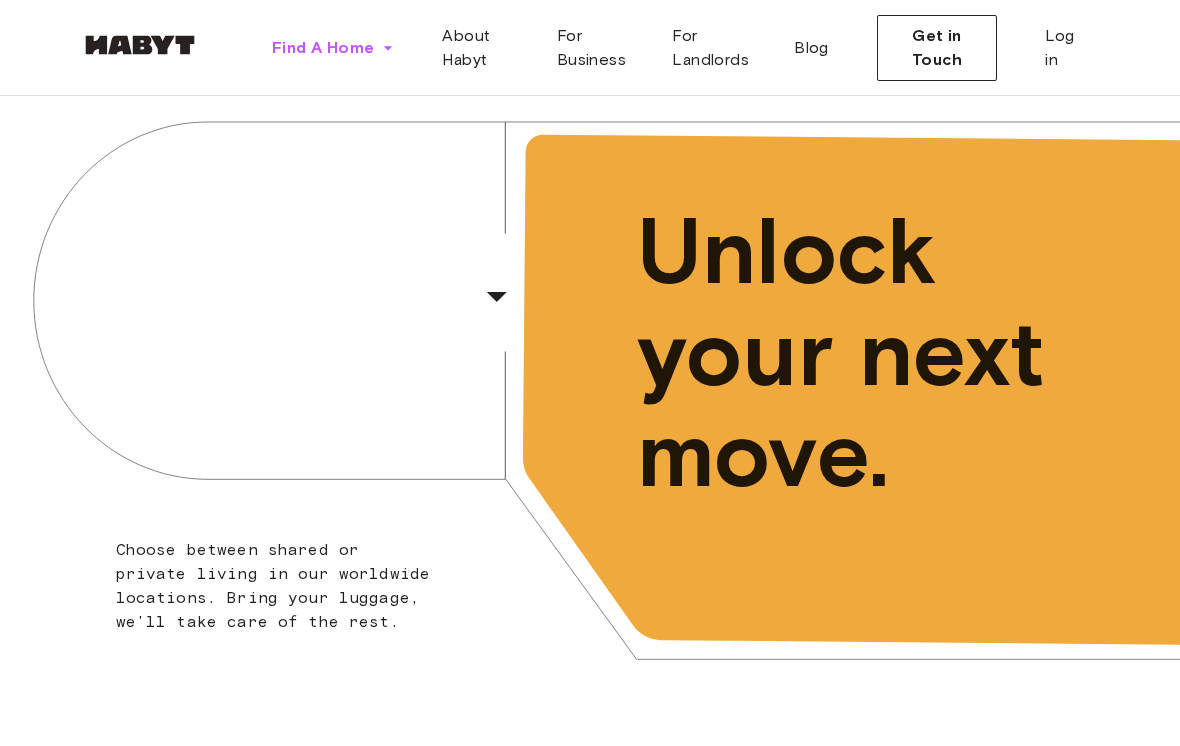 click on "Find A Home" at bounding box center [323, 48] 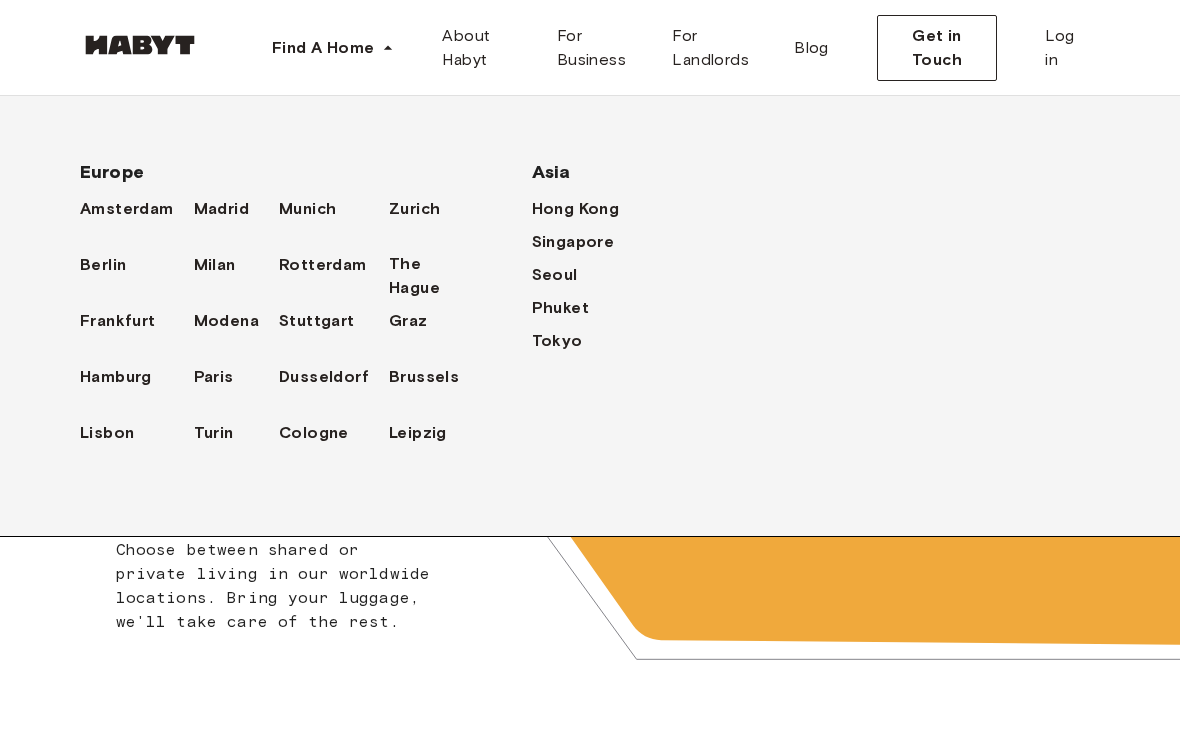 click on "Berlin" at bounding box center [137, 276] 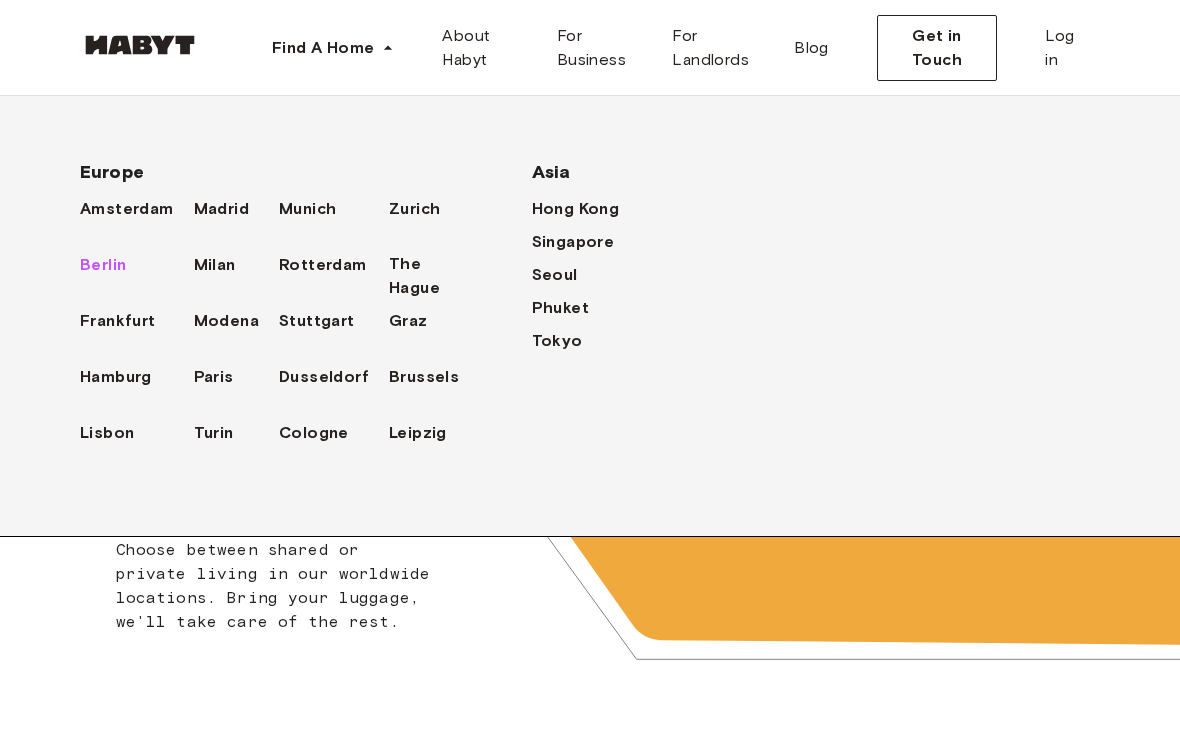 click on "Berlin" at bounding box center (103, 265) 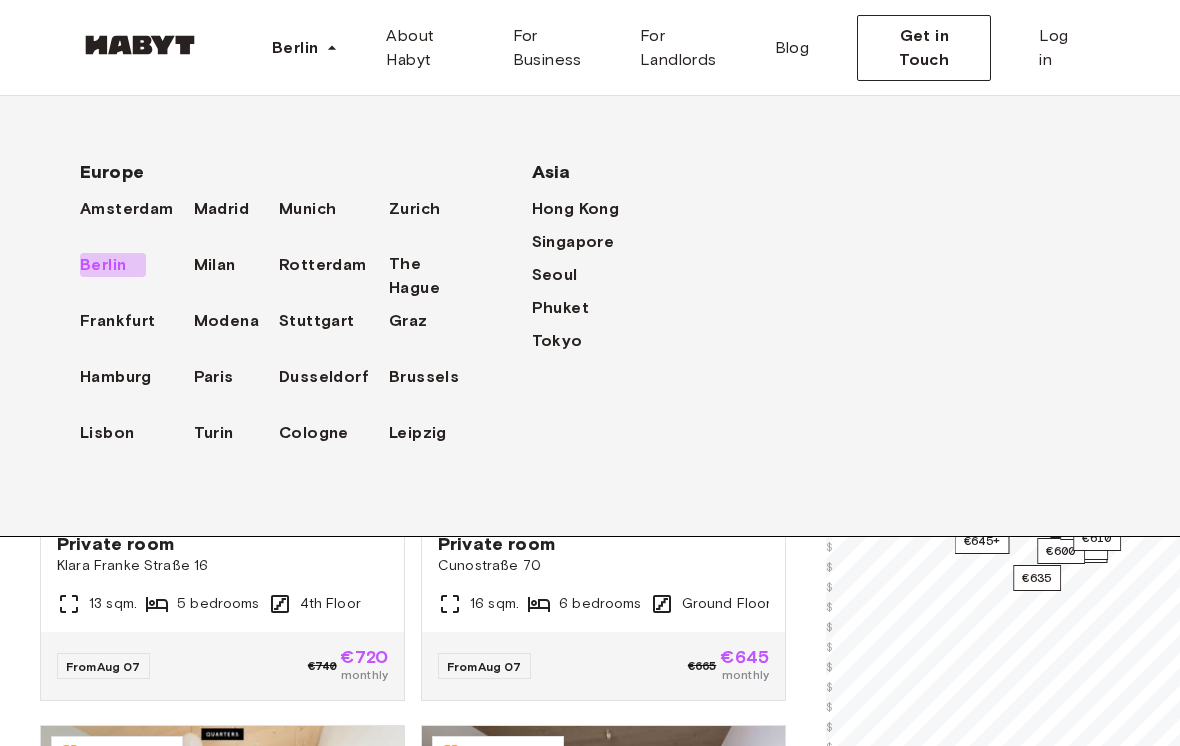 click 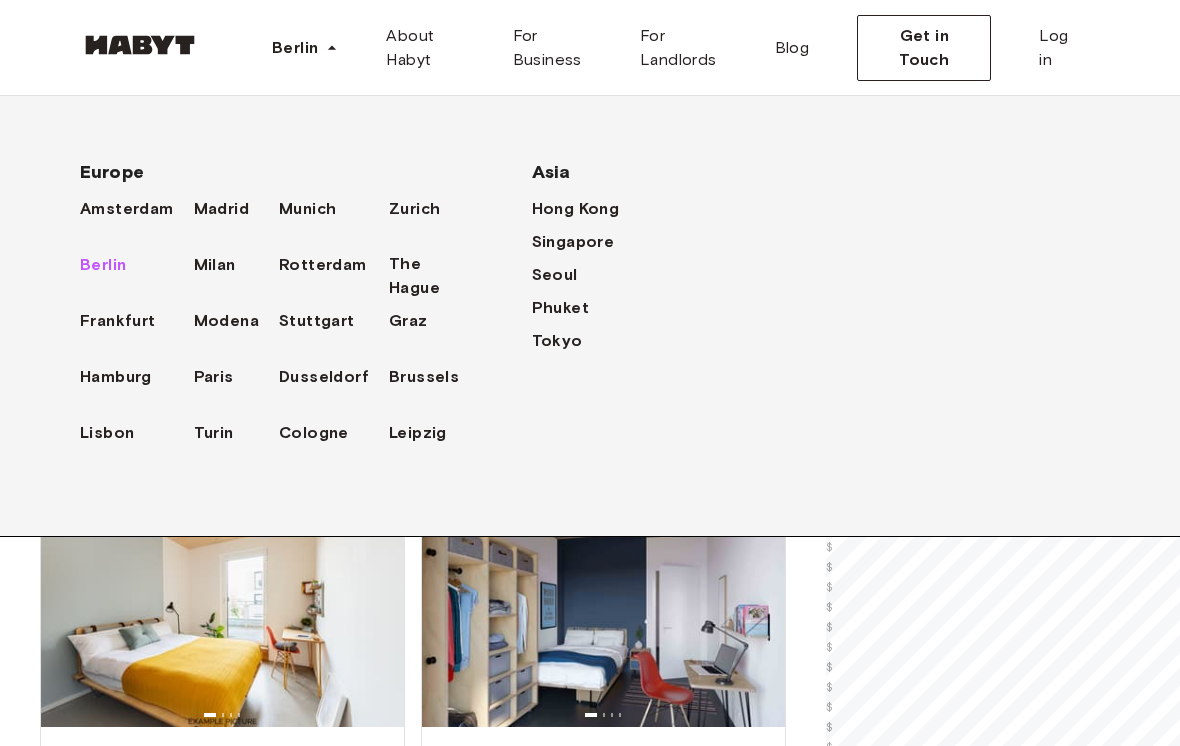 scroll, scrollTop: 246, scrollLeft: 0, axis: vertical 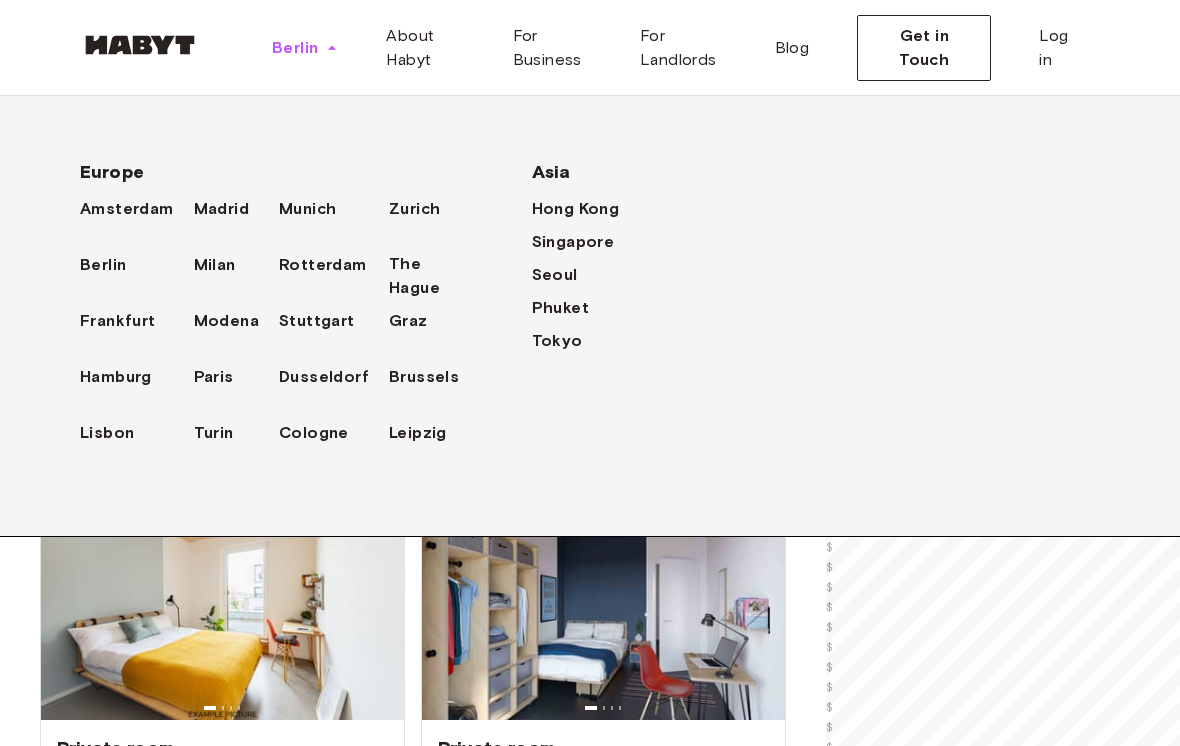 click at bounding box center (332, 48) 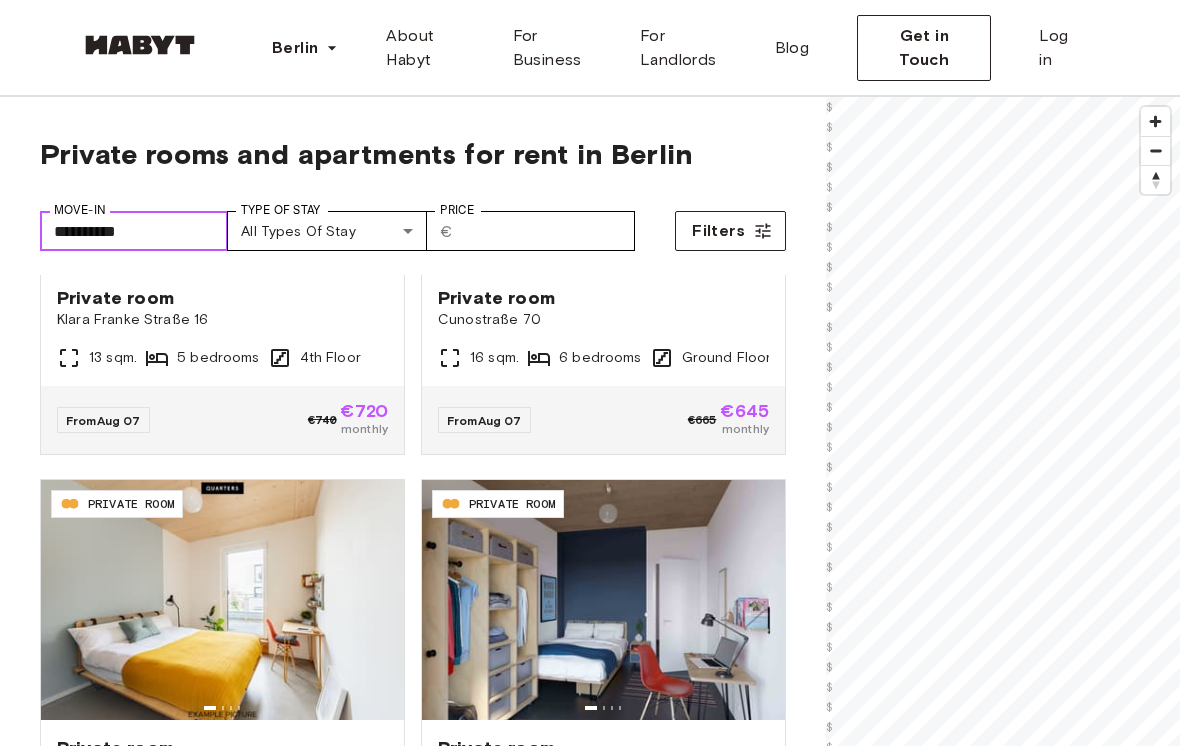 click on "**********" at bounding box center [134, 231] 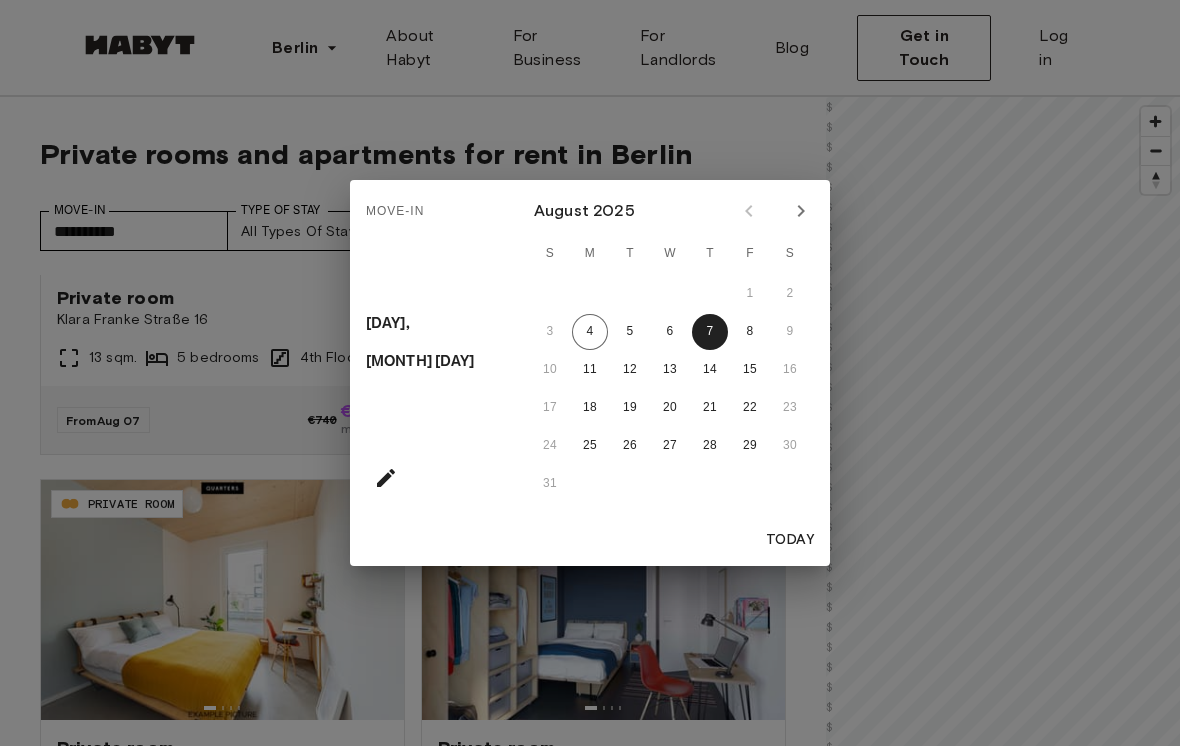 click 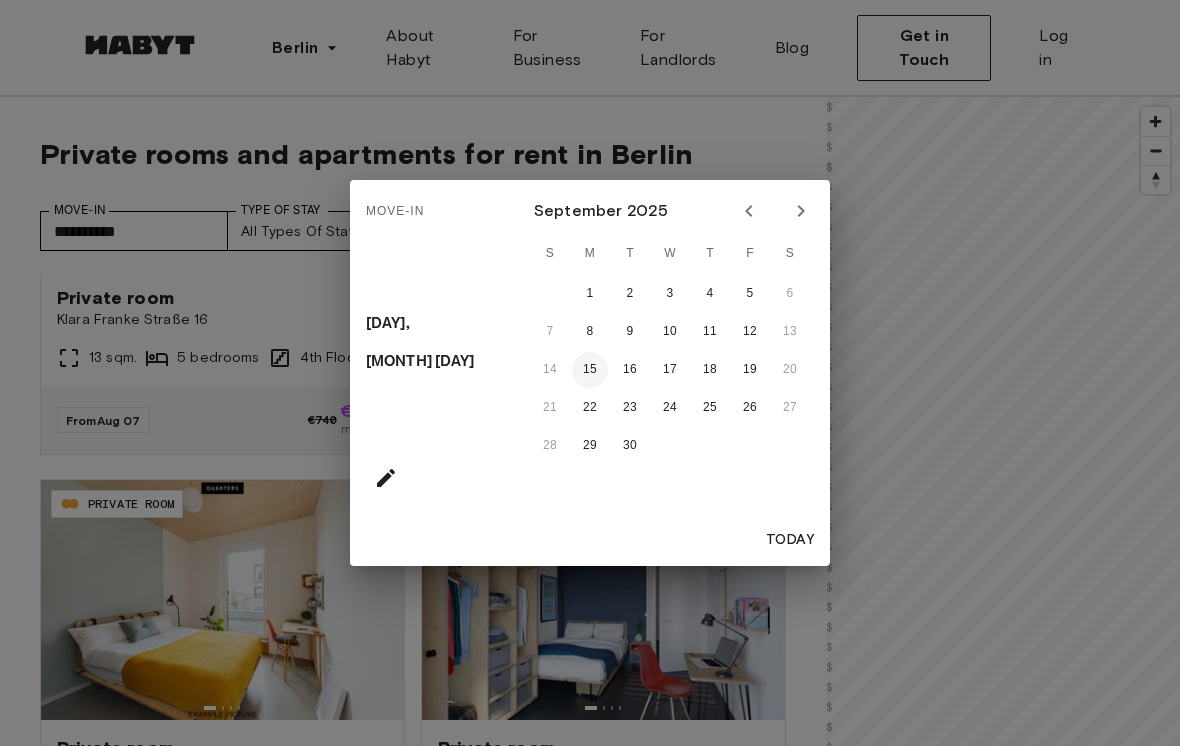 click on "15" at bounding box center [590, 370] 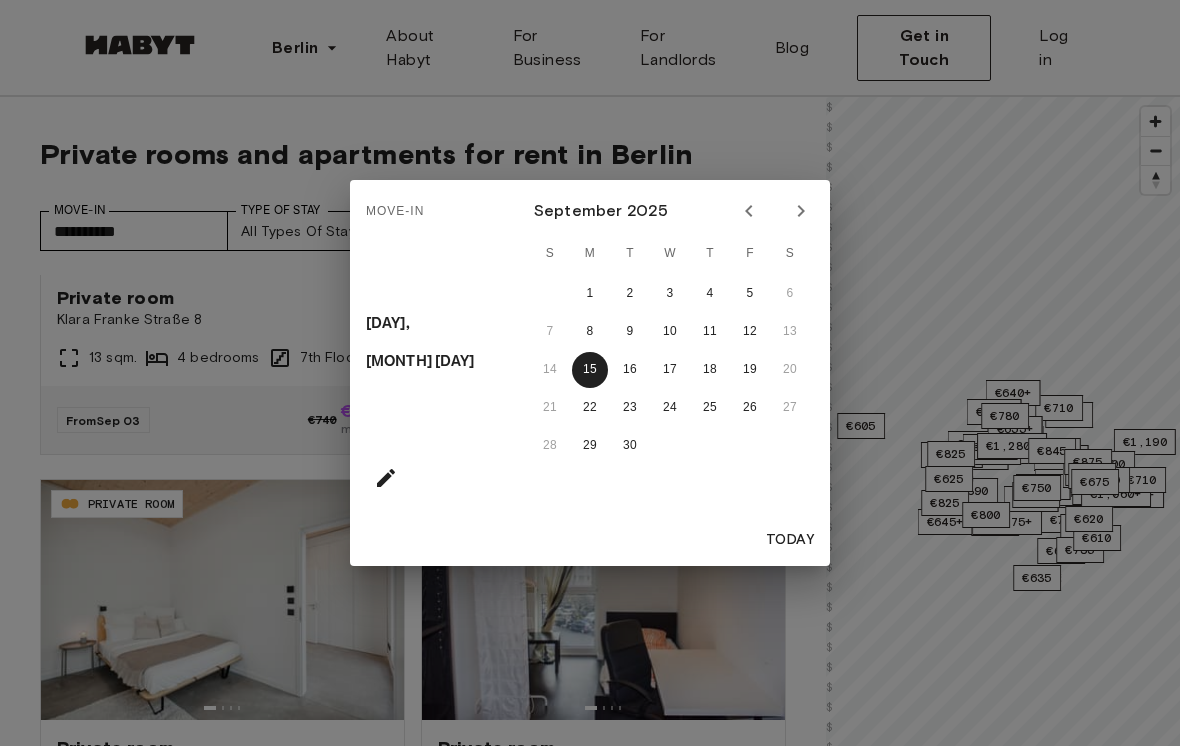 click on "Move-In Mon, Sep 15 September 2025 S M T W T F S 1 2 3 4 5 6 7 8 9 10 11 12 13 14 15 16 17 18 19 20 21 22 23 24 25 26 27 28 29 30 Today" at bounding box center [590, 373] 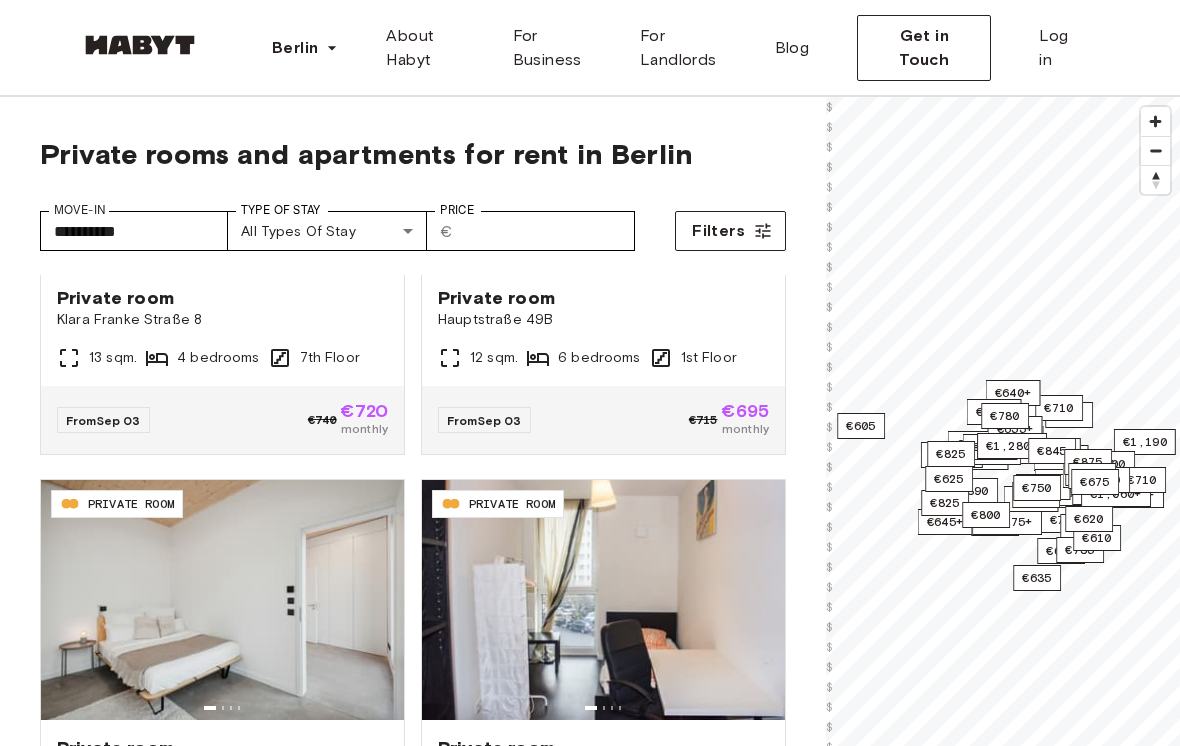 click on "**********" at bounding box center [590, 2483] 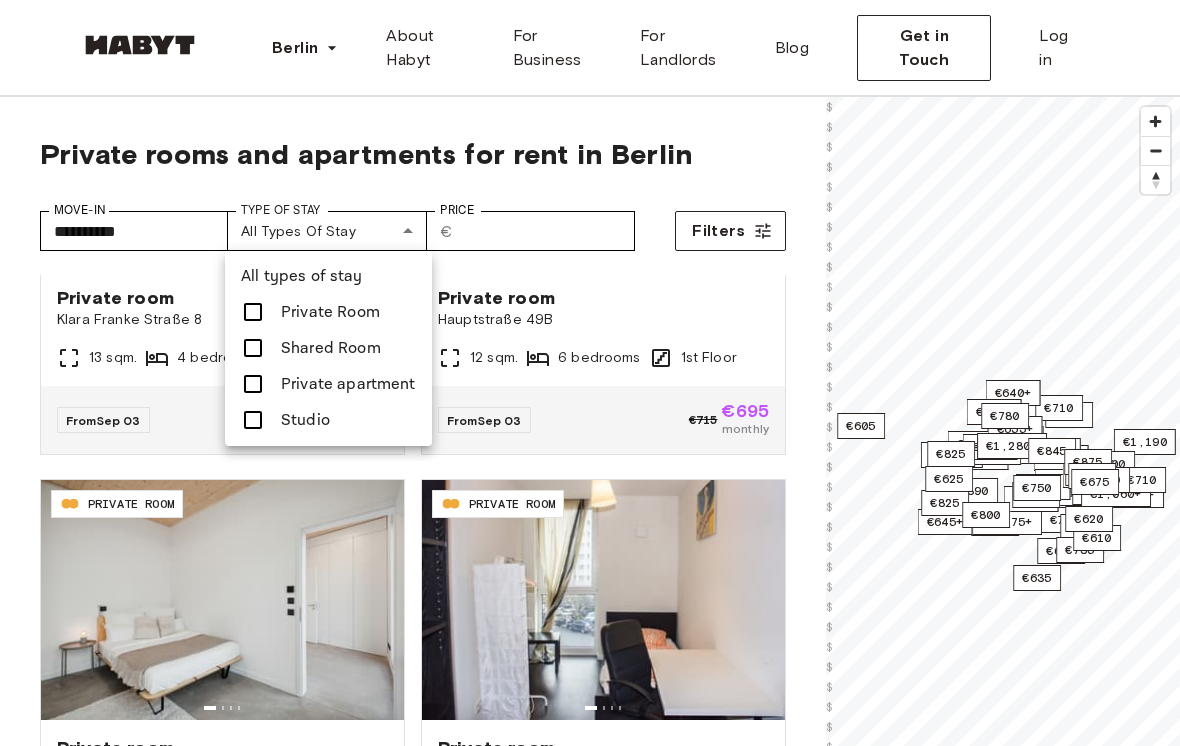 click at bounding box center (590, 373) 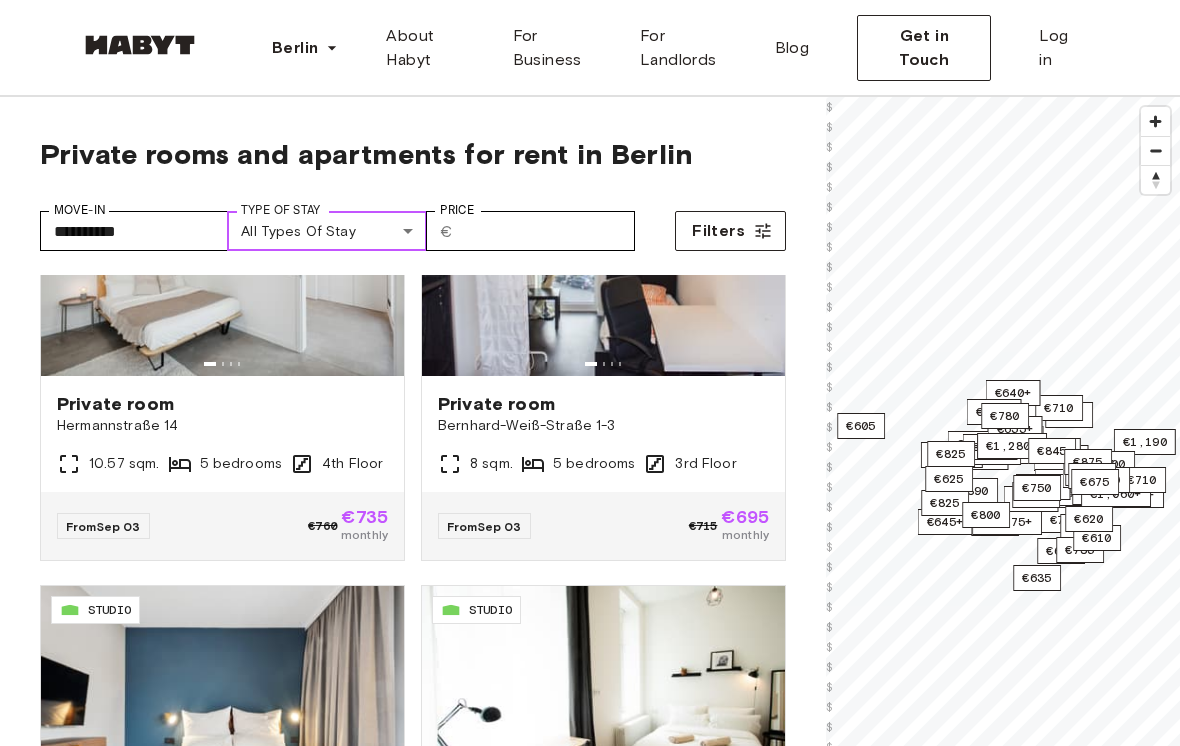 scroll, scrollTop: 596, scrollLeft: 0, axis: vertical 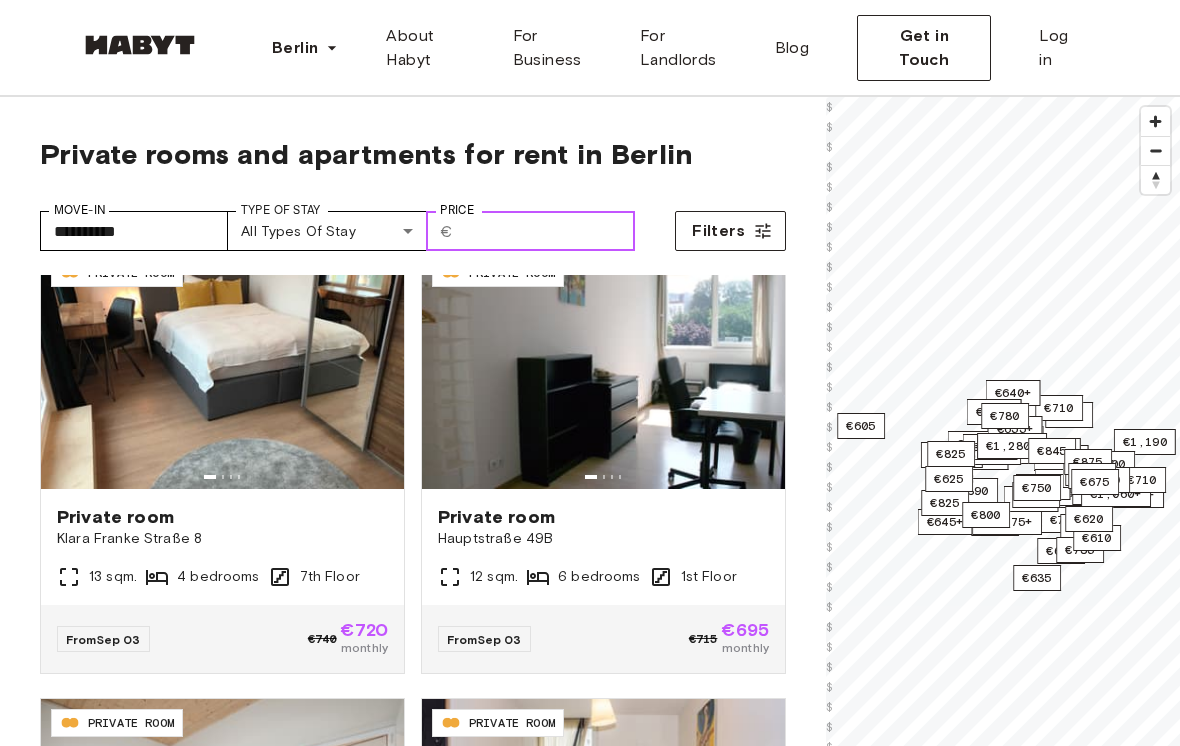 click on "Price" at bounding box center (548, 231) 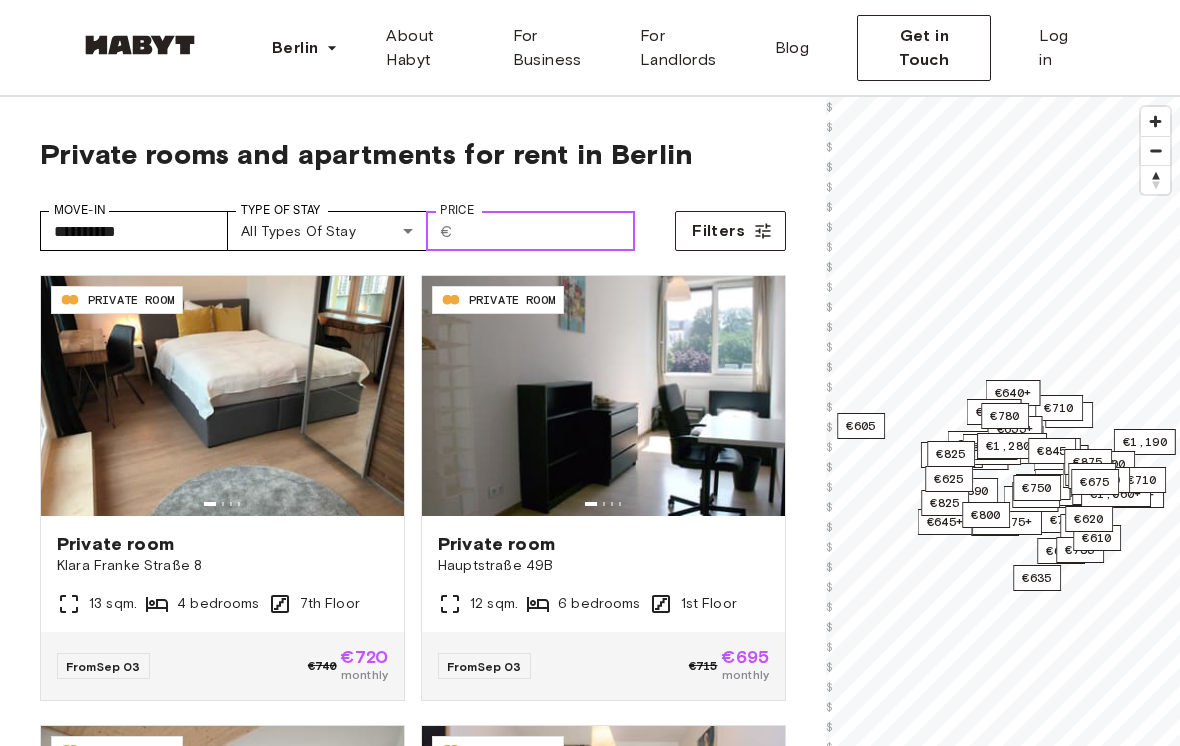 scroll, scrollTop: 0, scrollLeft: 0, axis: both 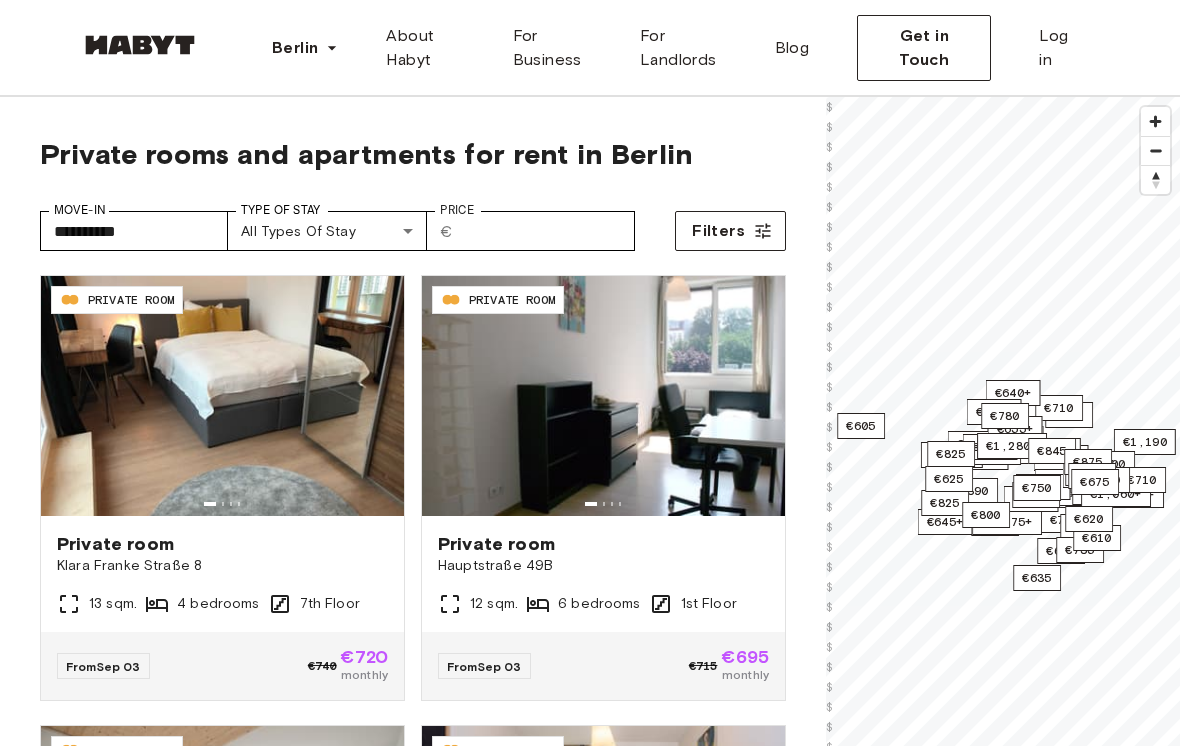 click on "**********" at bounding box center [413, 223] 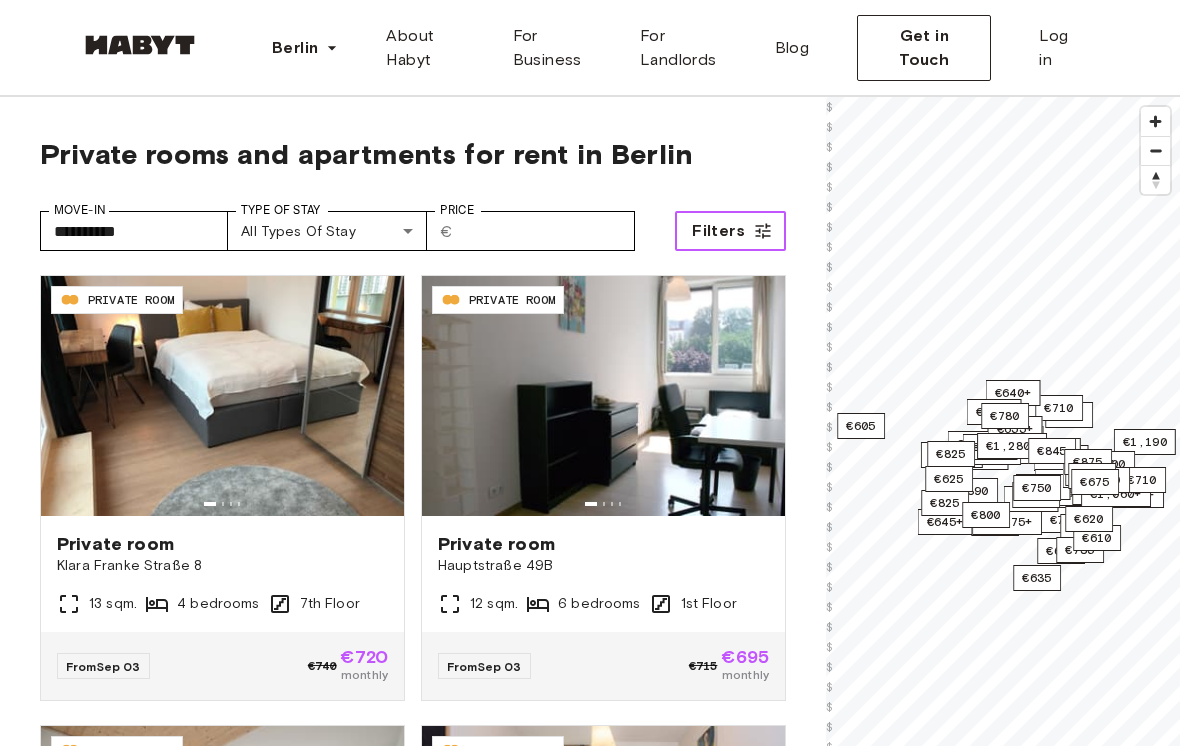 click 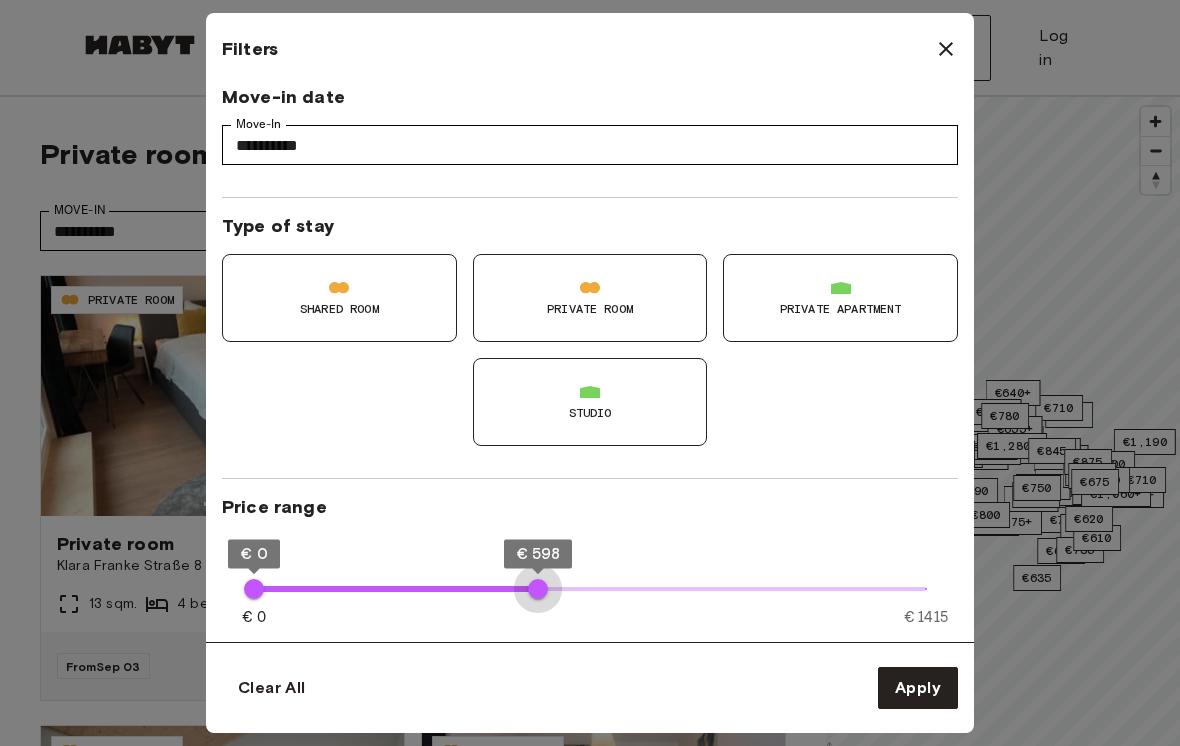 type on "***" 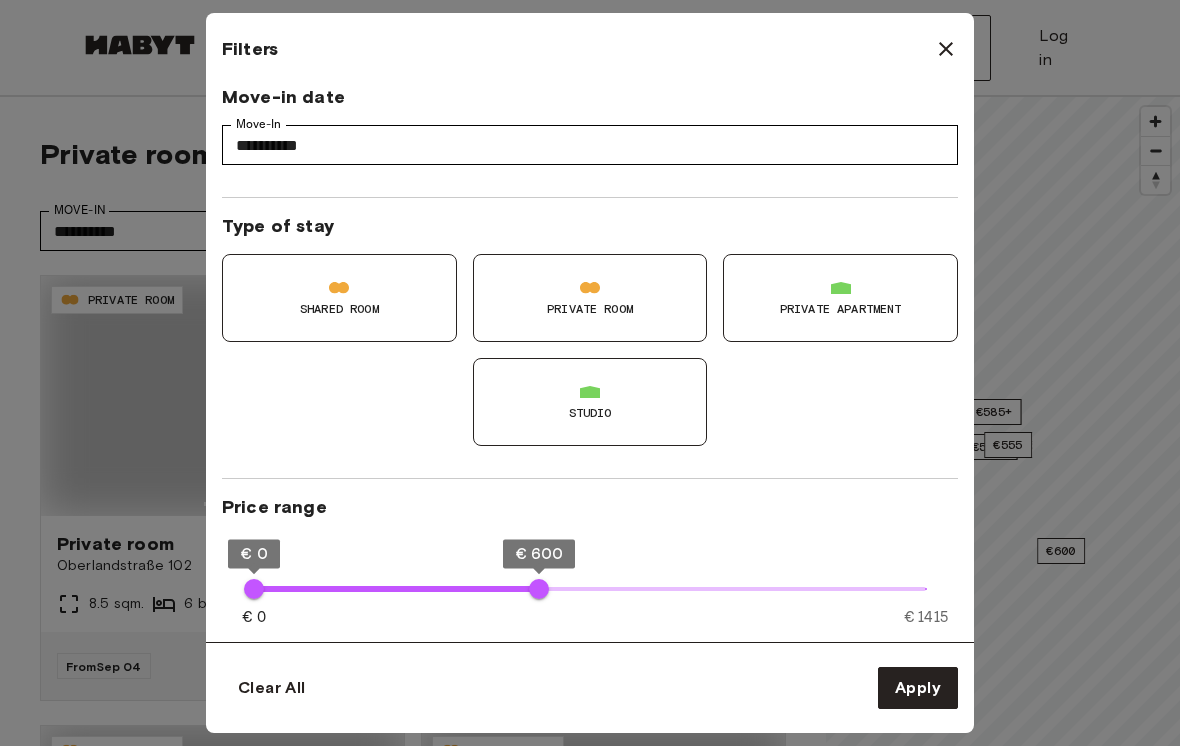 type on "***" 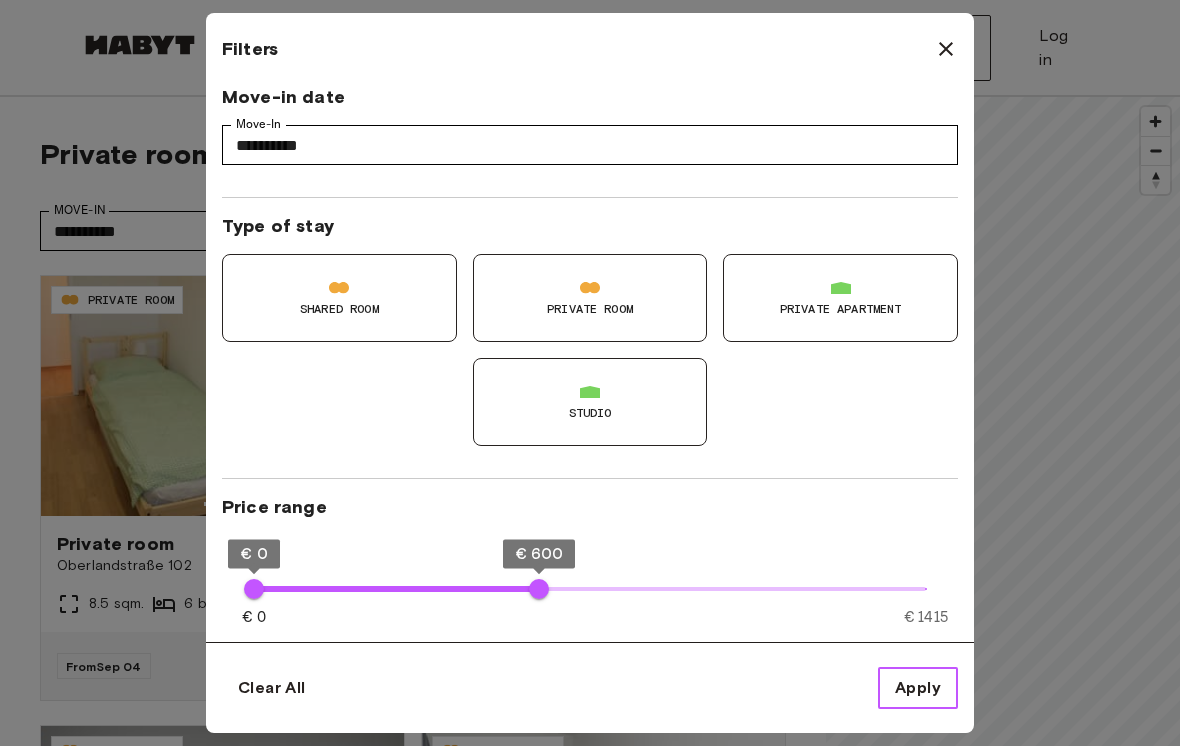 click on "Apply" at bounding box center [918, 688] 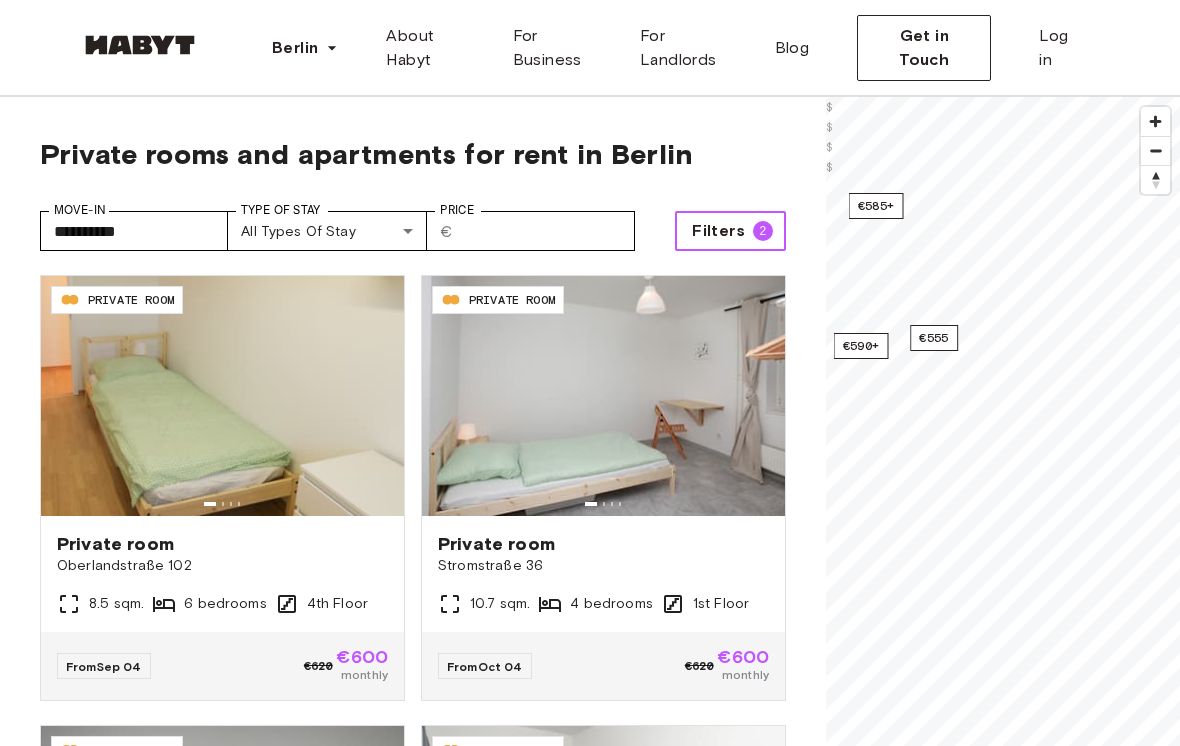 click on "Filters" at bounding box center (718, 231) 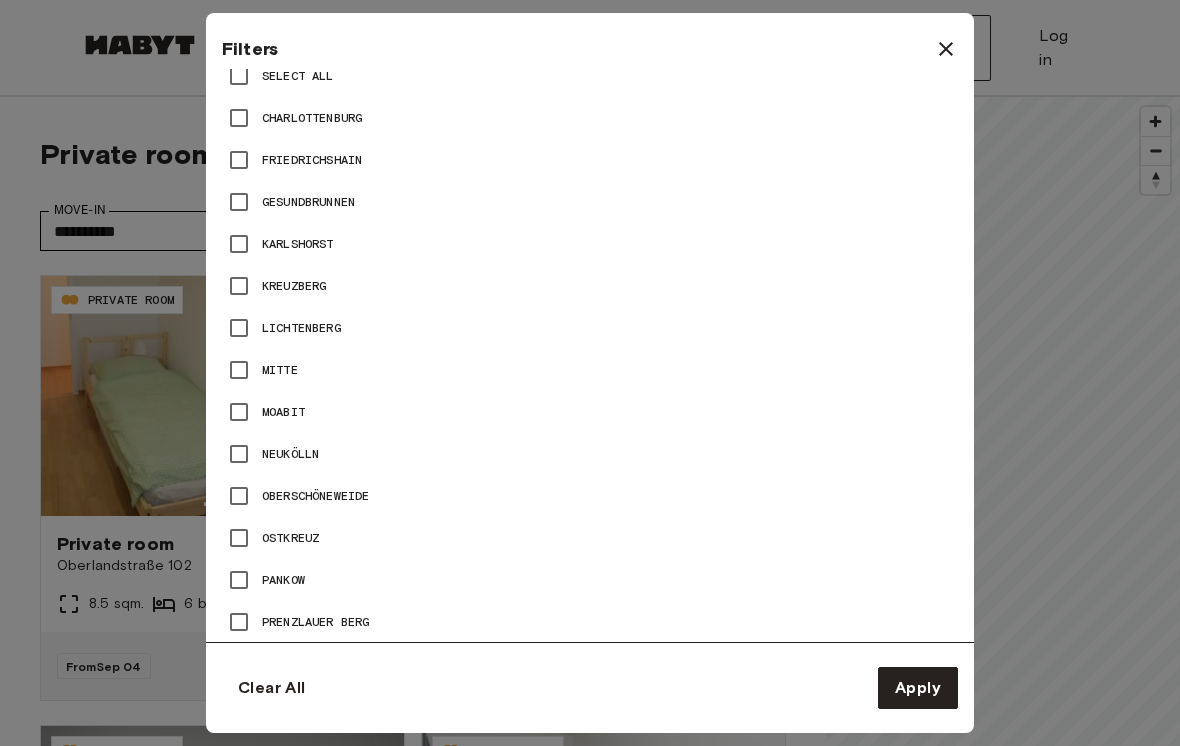 scroll, scrollTop: 999, scrollLeft: 0, axis: vertical 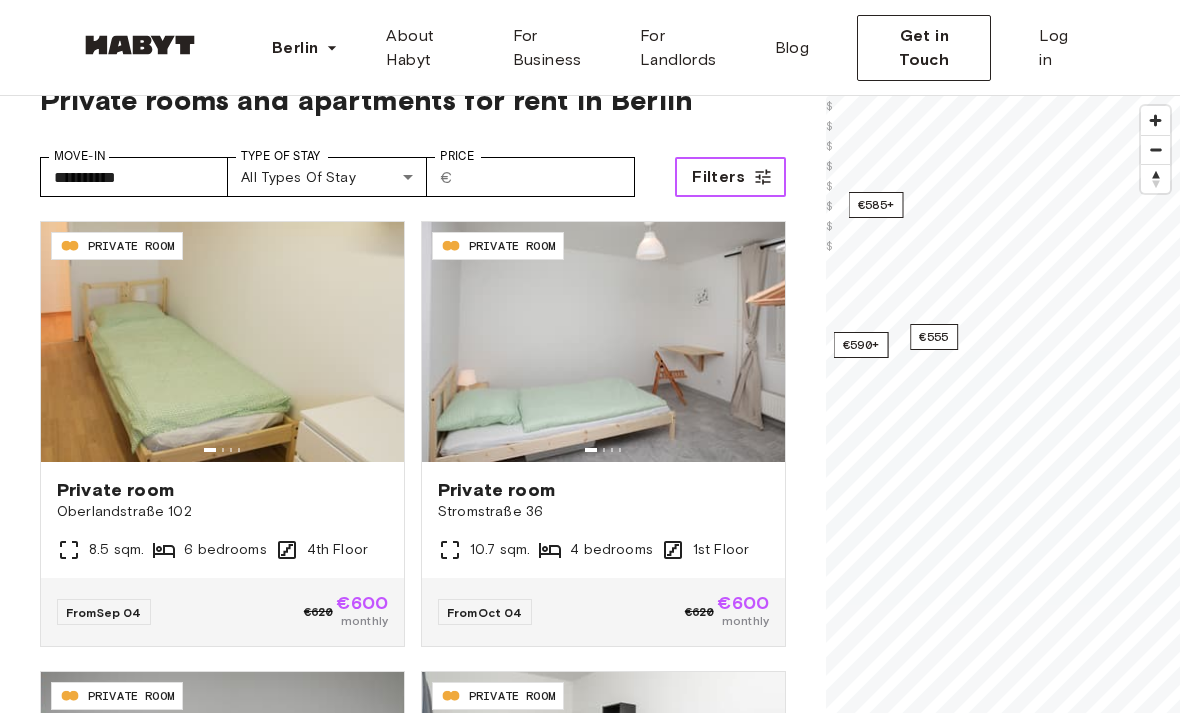 click 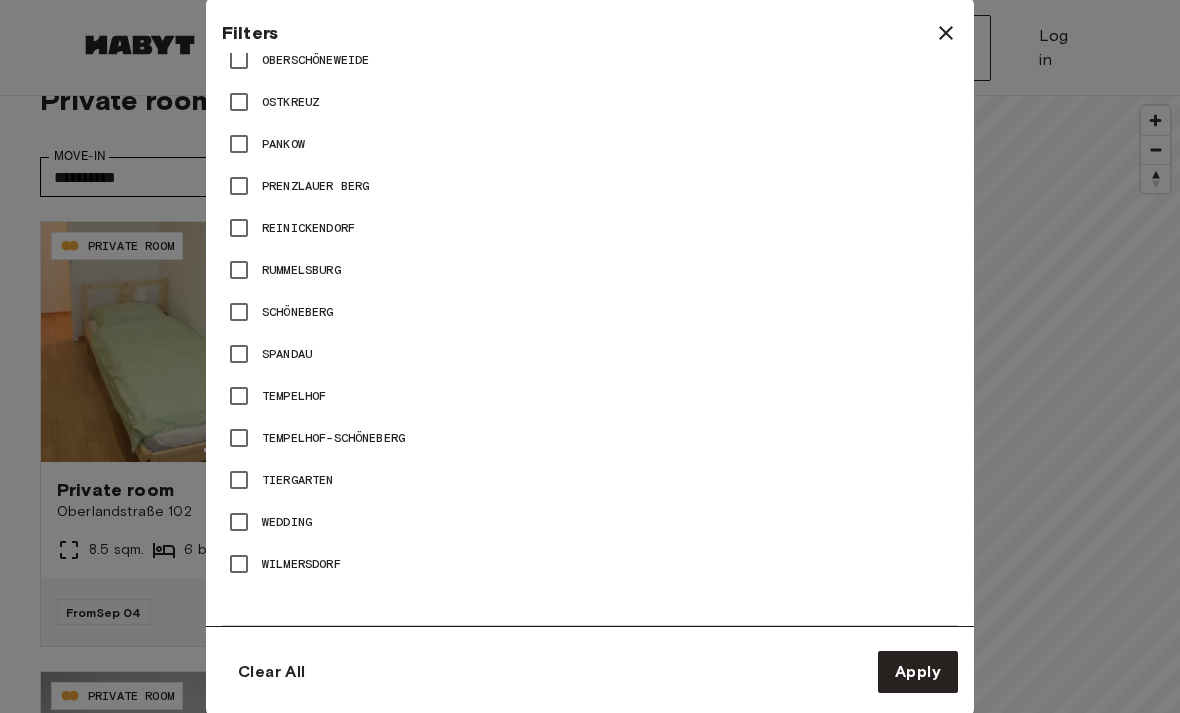 scroll, scrollTop: 1421, scrollLeft: 0, axis: vertical 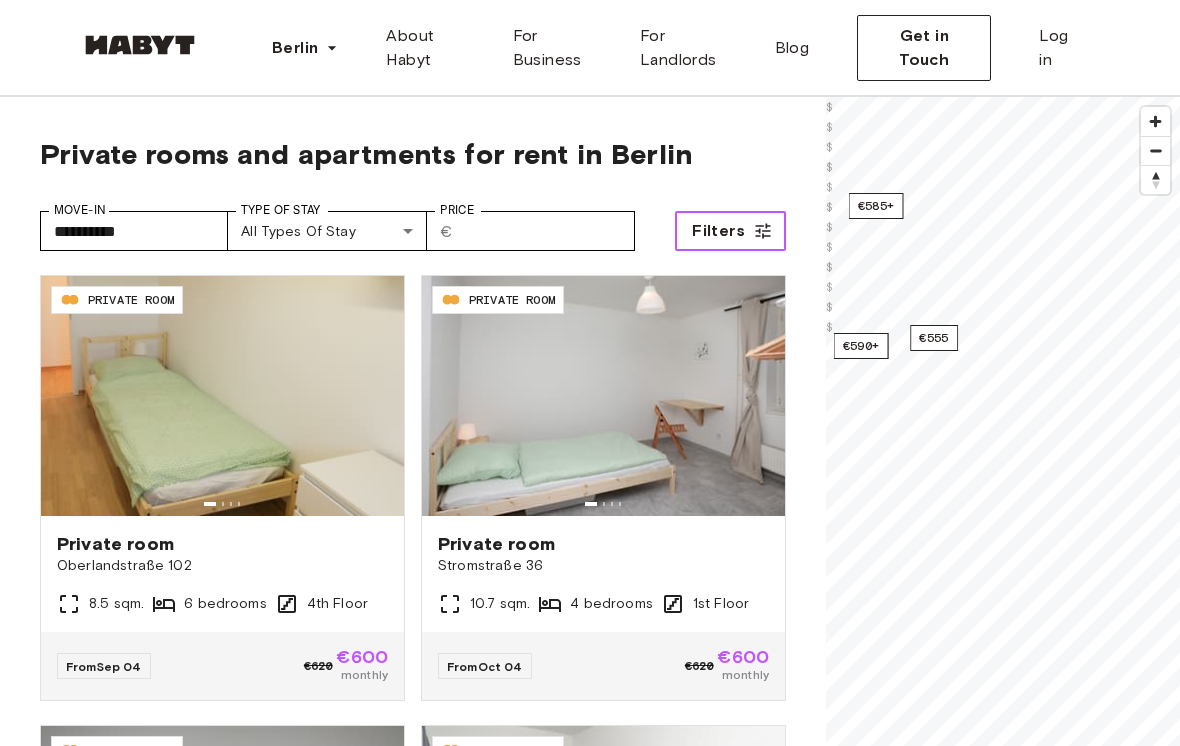 click on "Filters" at bounding box center (730, 231) 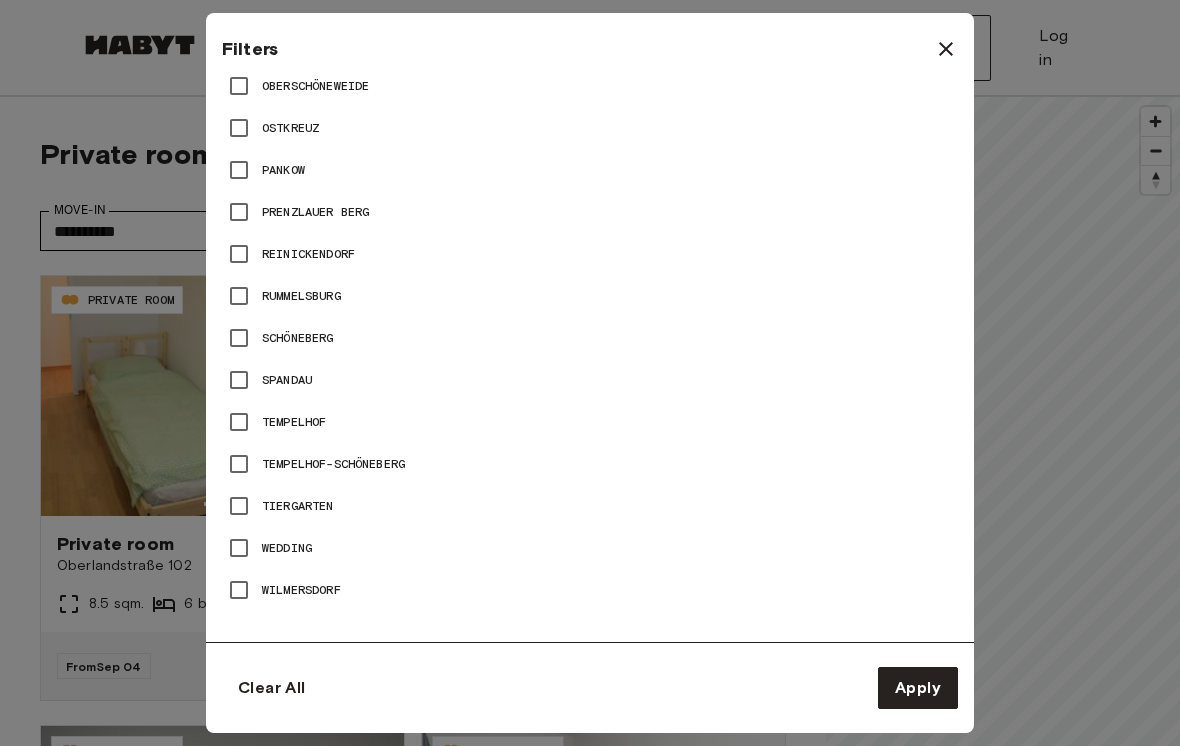 scroll, scrollTop: 1413, scrollLeft: 0, axis: vertical 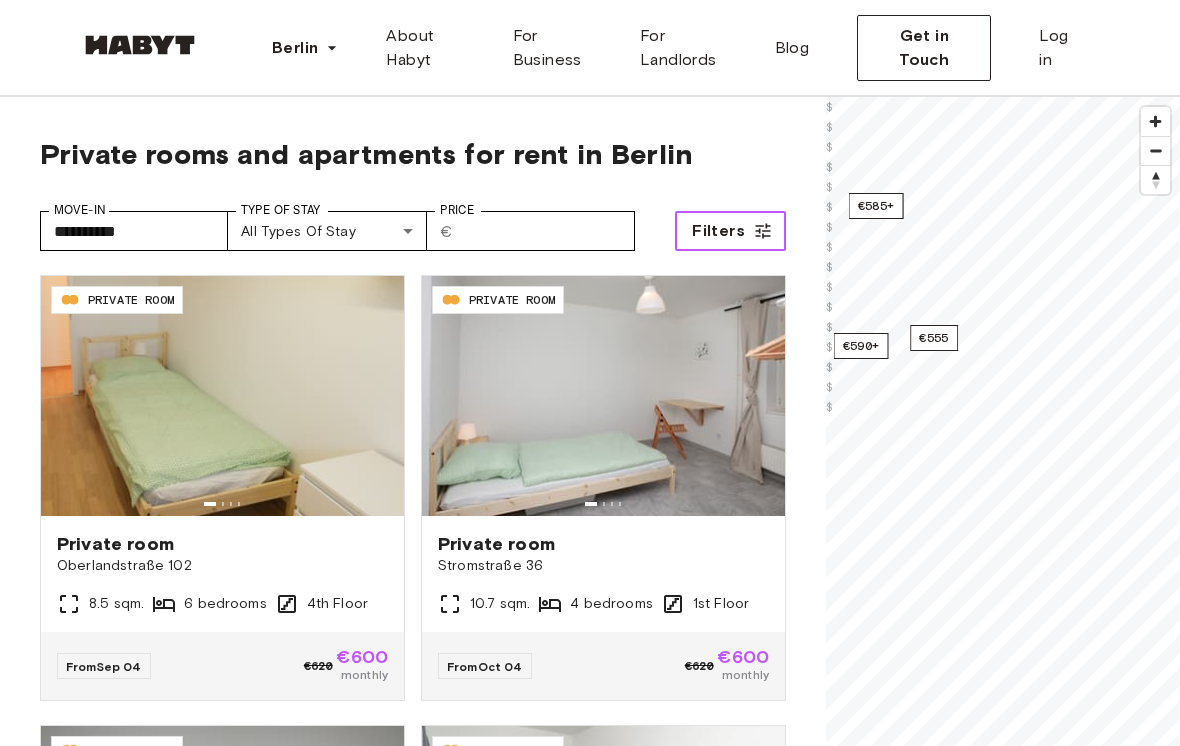 click 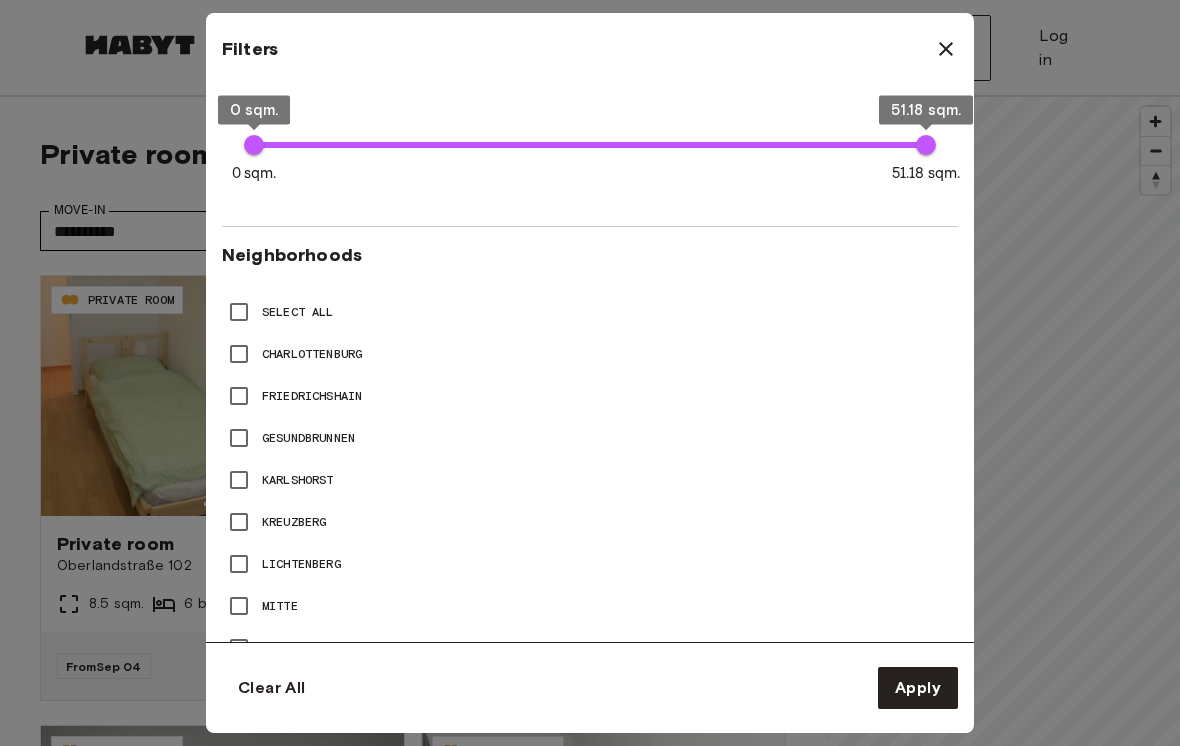 scroll, scrollTop: 774, scrollLeft: 0, axis: vertical 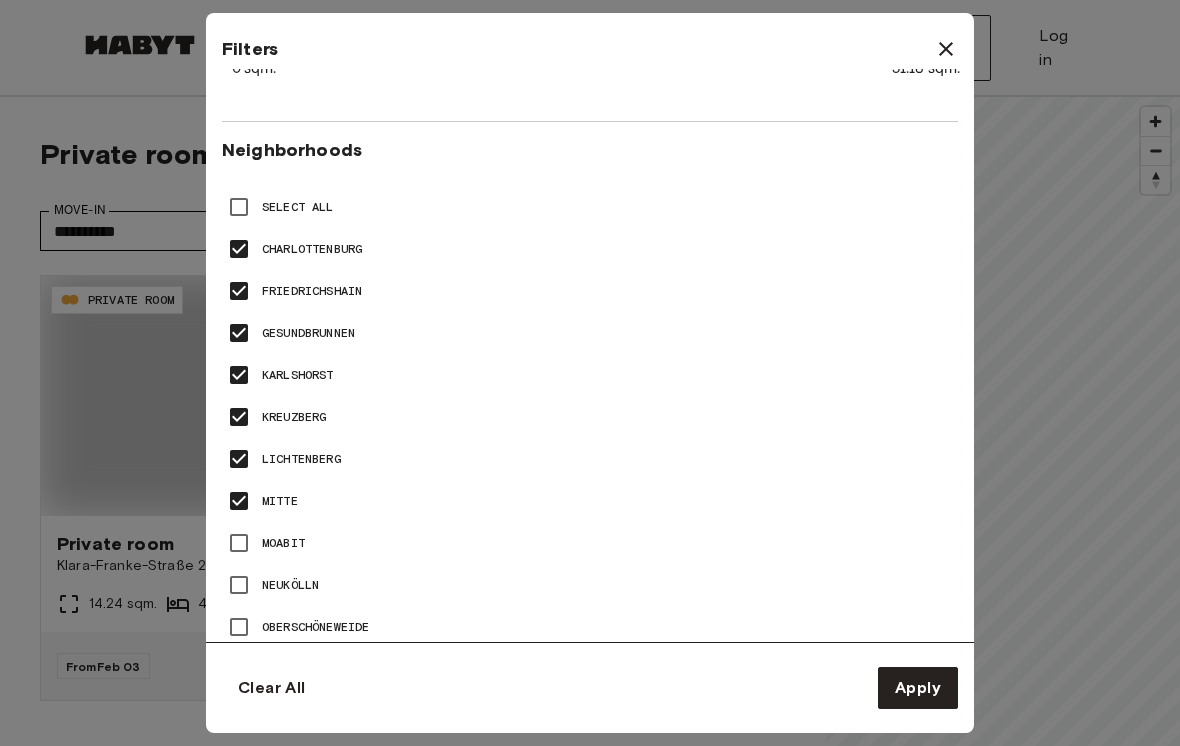 type on "**" 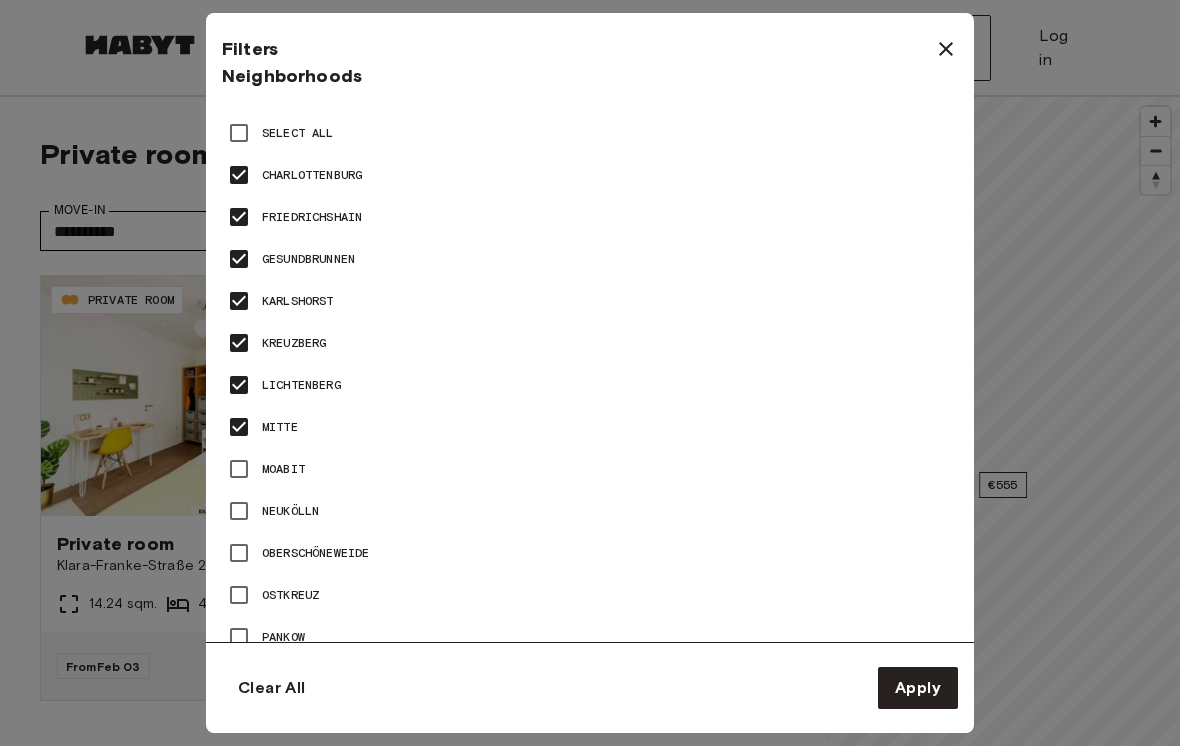 scroll, scrollTop: 946, scrollLeft: 0, axis: vertical 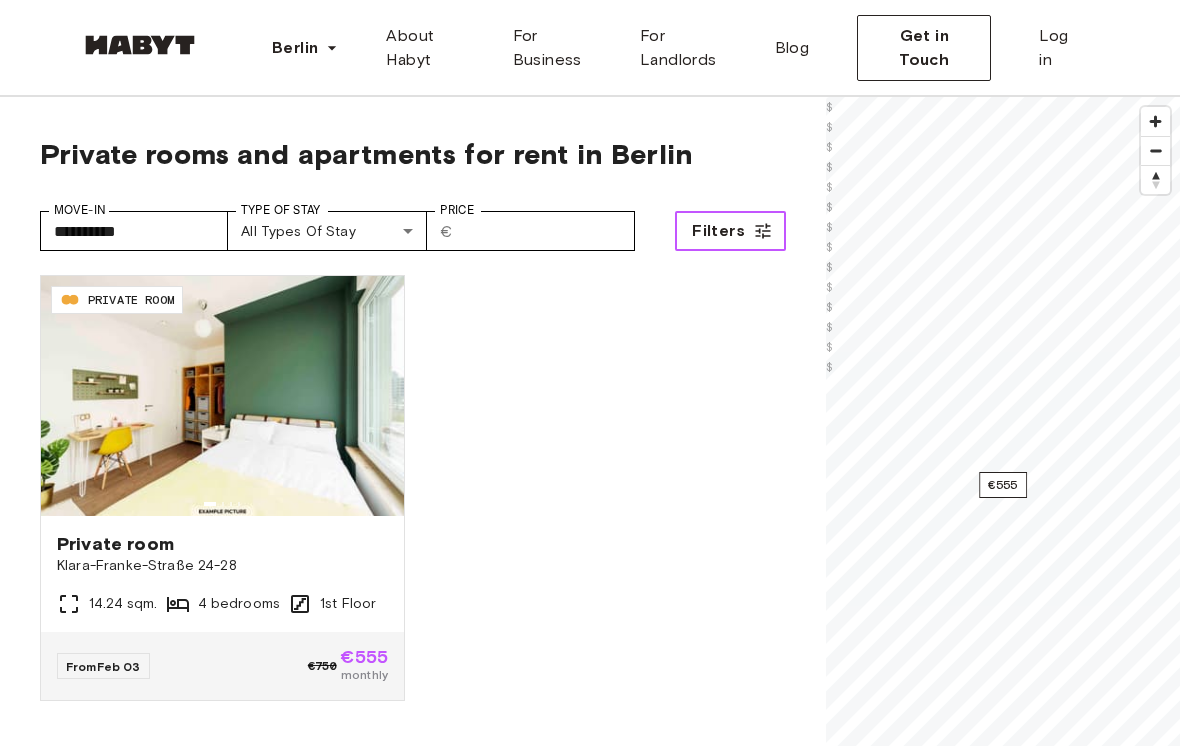 click 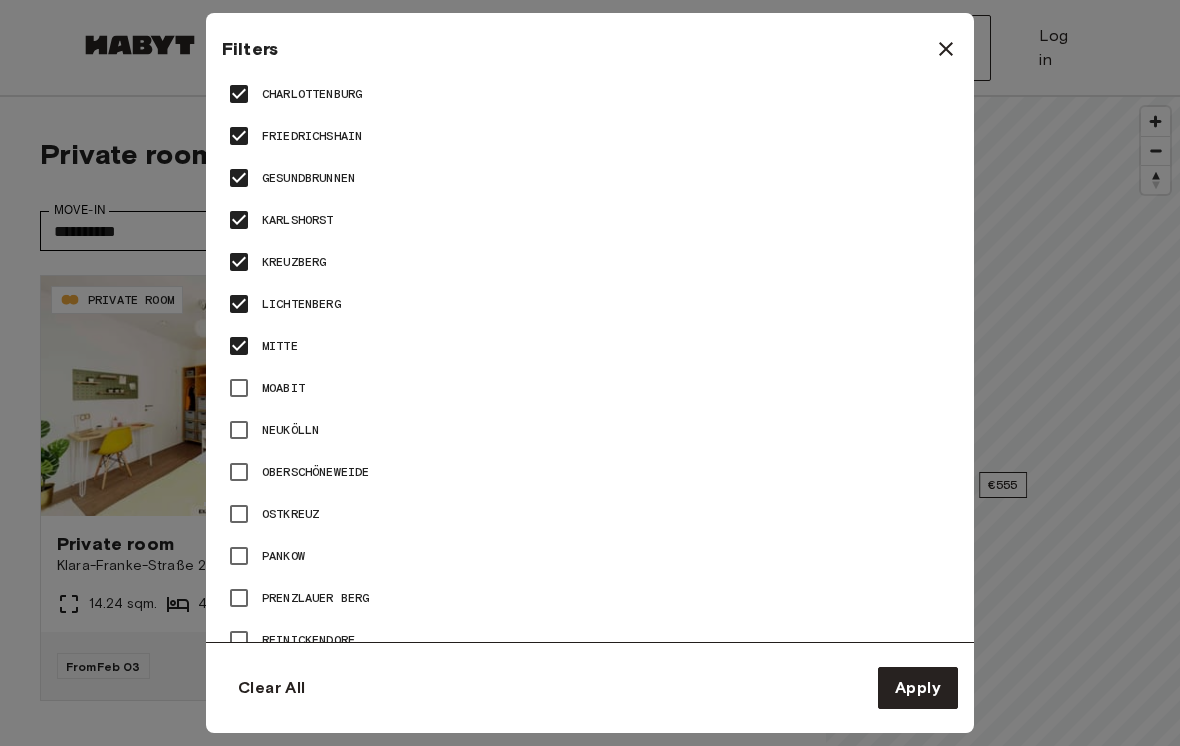 scroll, scrollTop: 1046, scrollLeft: 0, axis: vertical 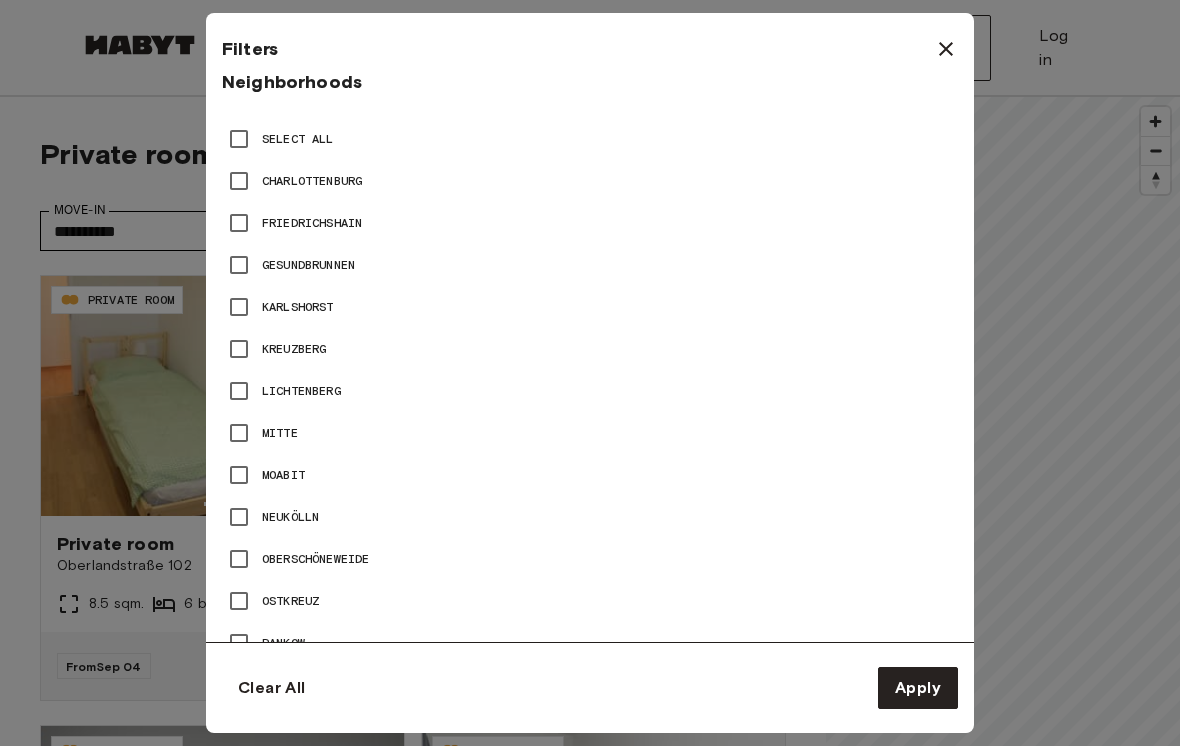 type on "**" 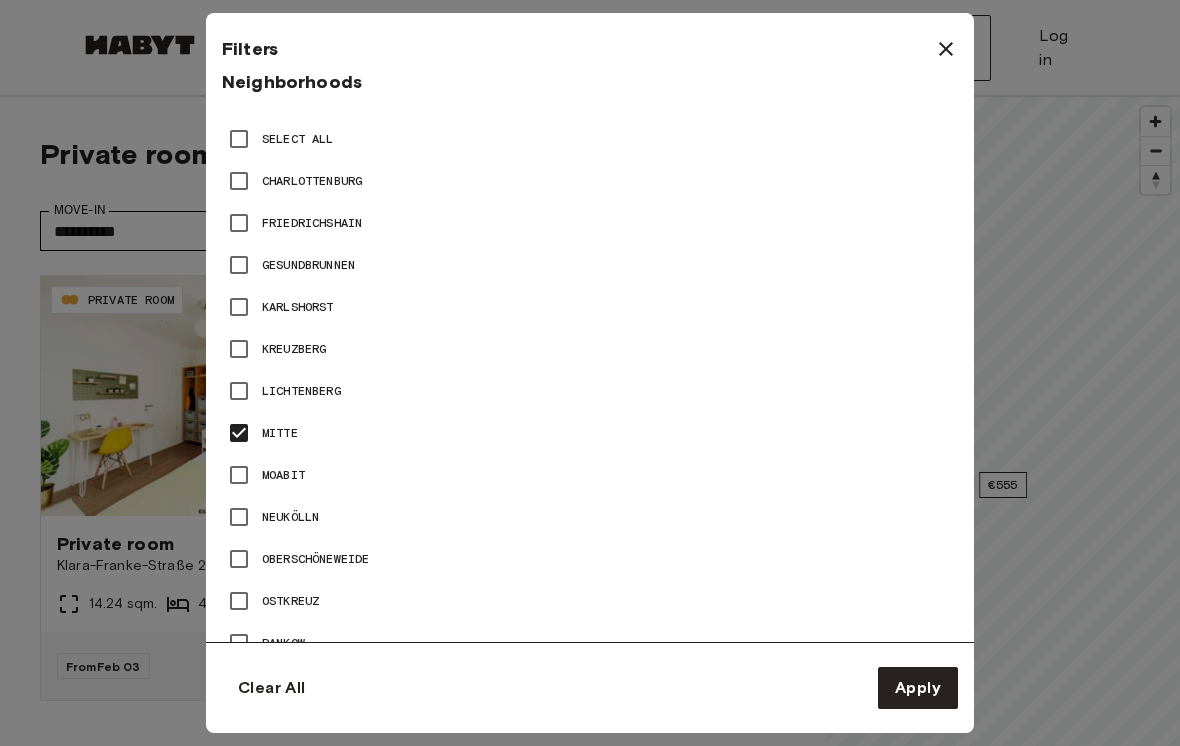click at bounding box center (590, 373) 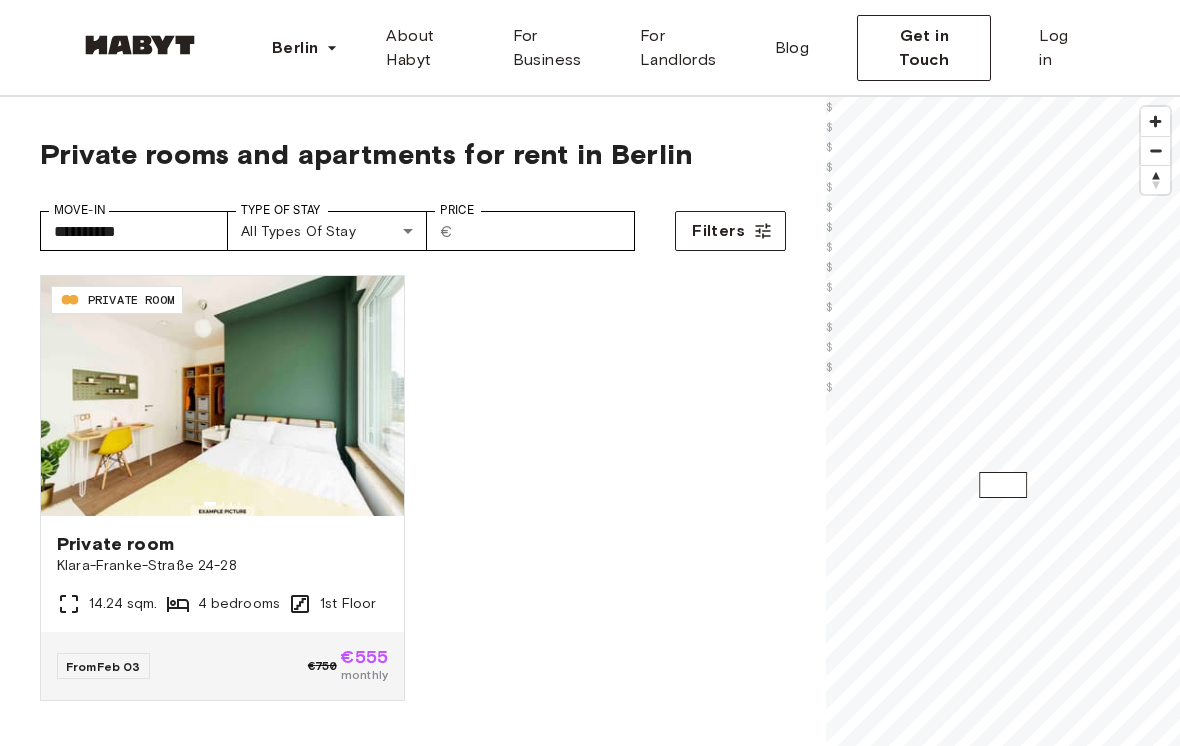 click at bounding box center (222, 396) 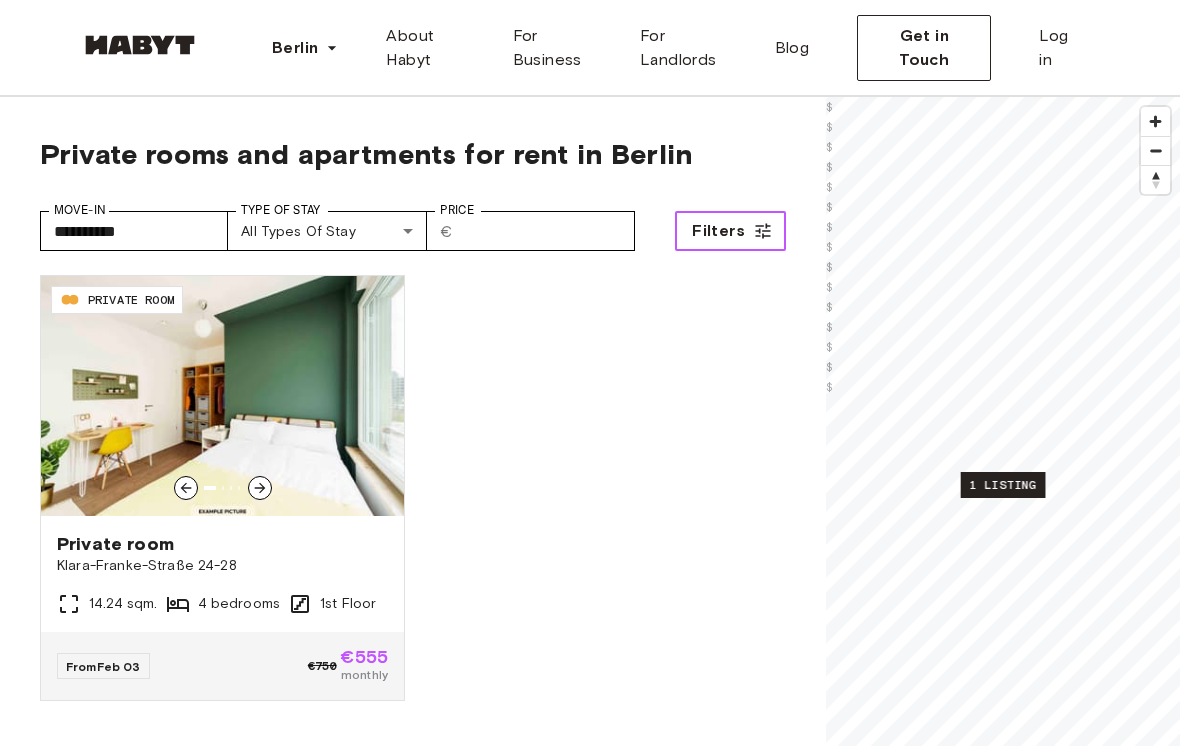 click 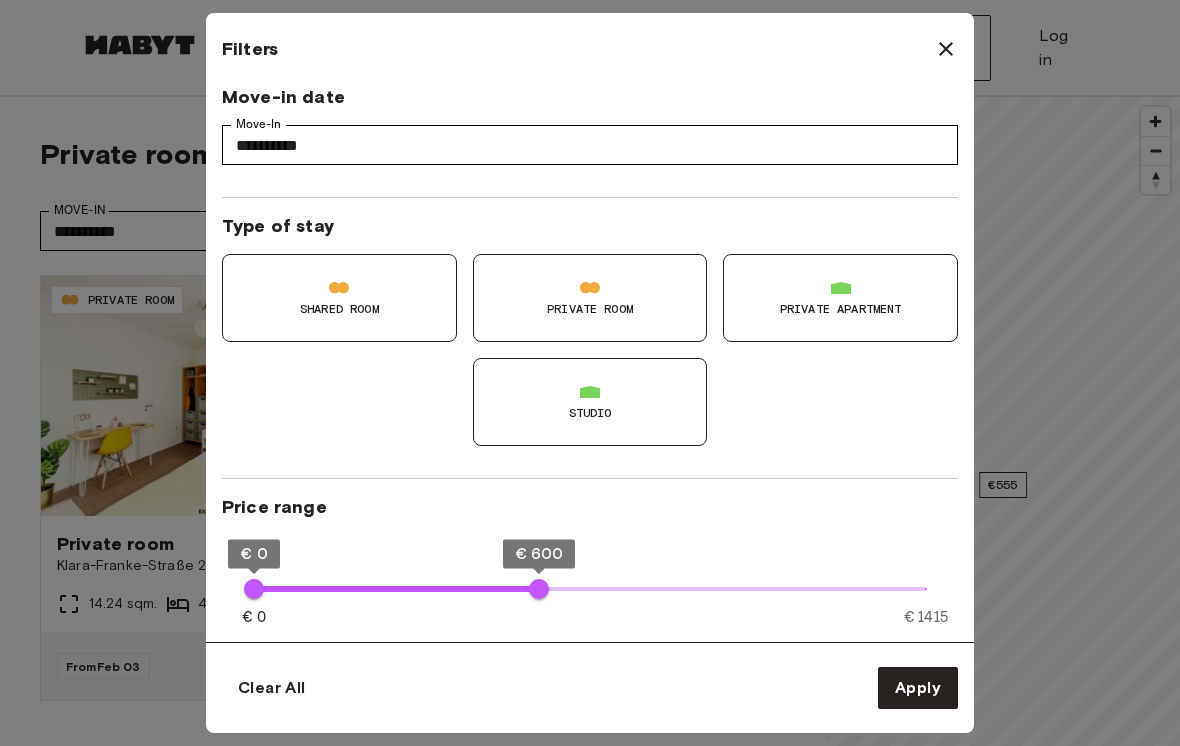 type on "****" 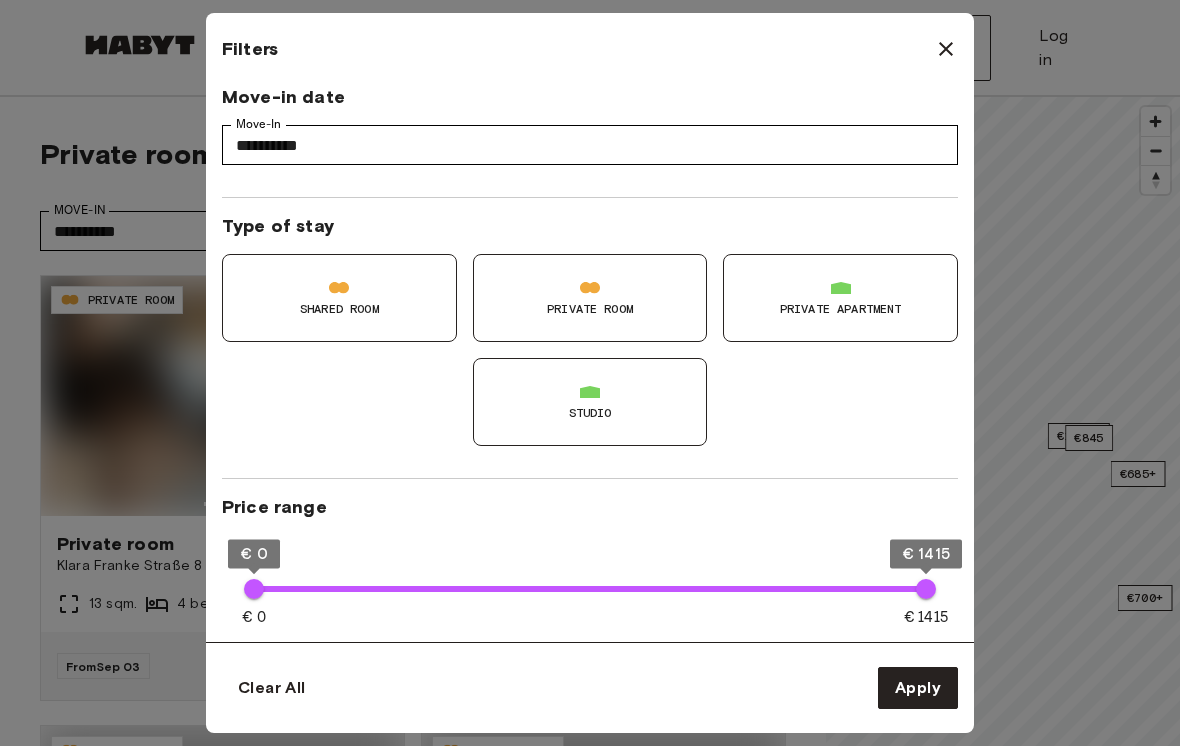 type on "****" 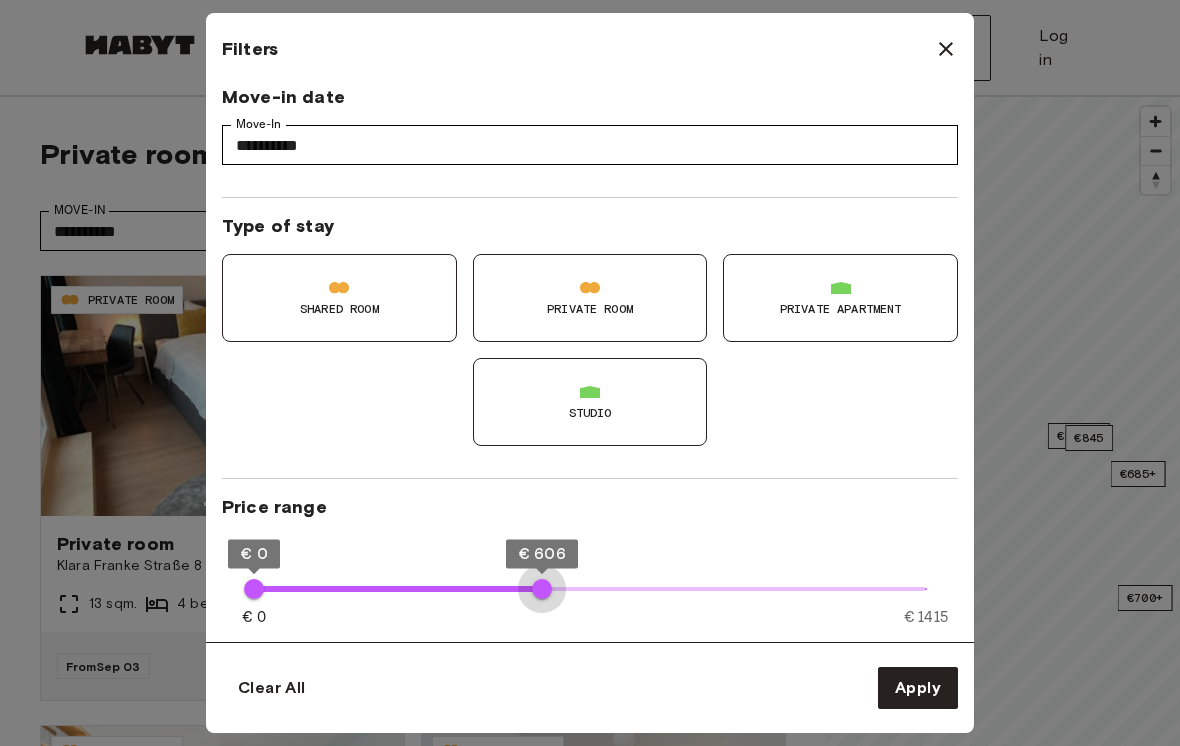 type on "***" 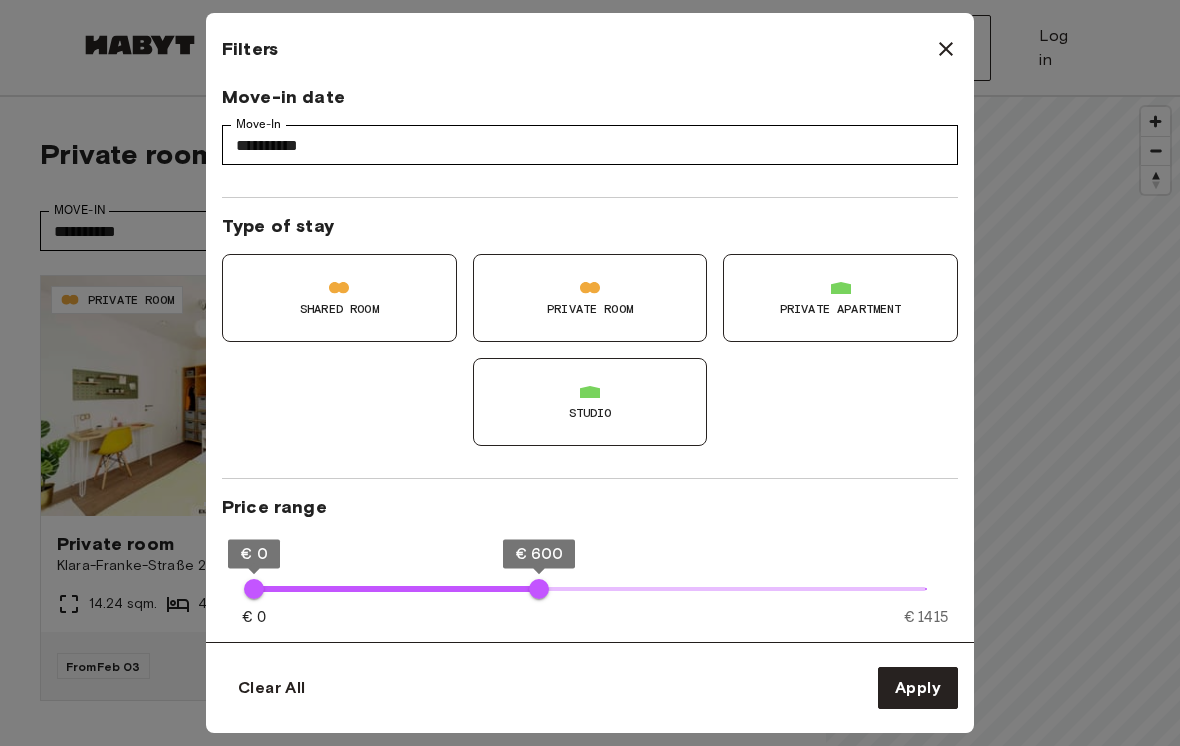 type on "***" 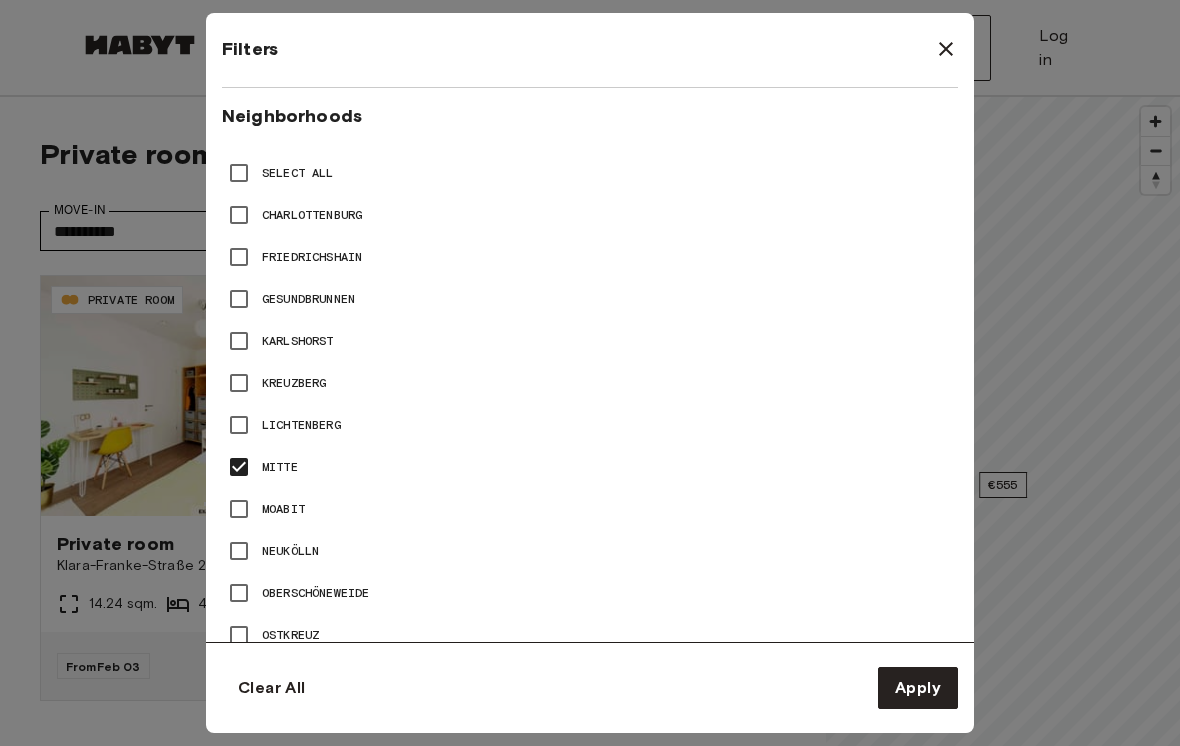 scroll, scrollTop: 933, scrollLeft: 0, axis: vertical 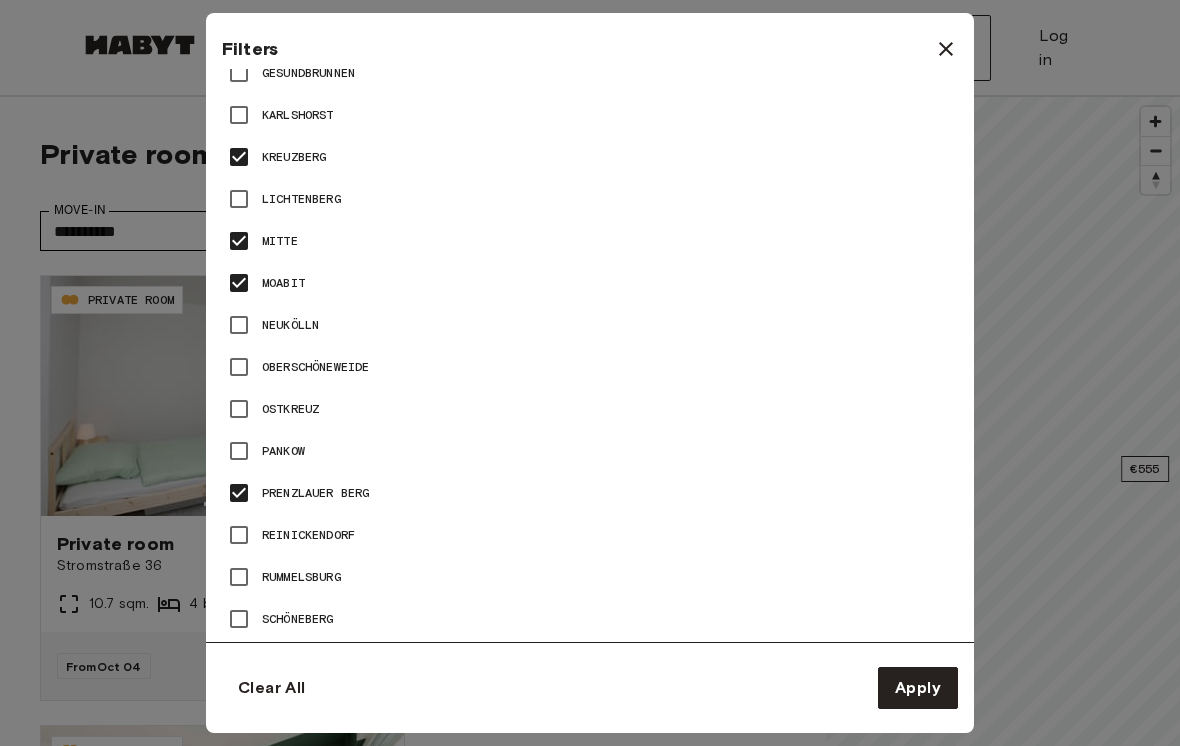 type on "**" 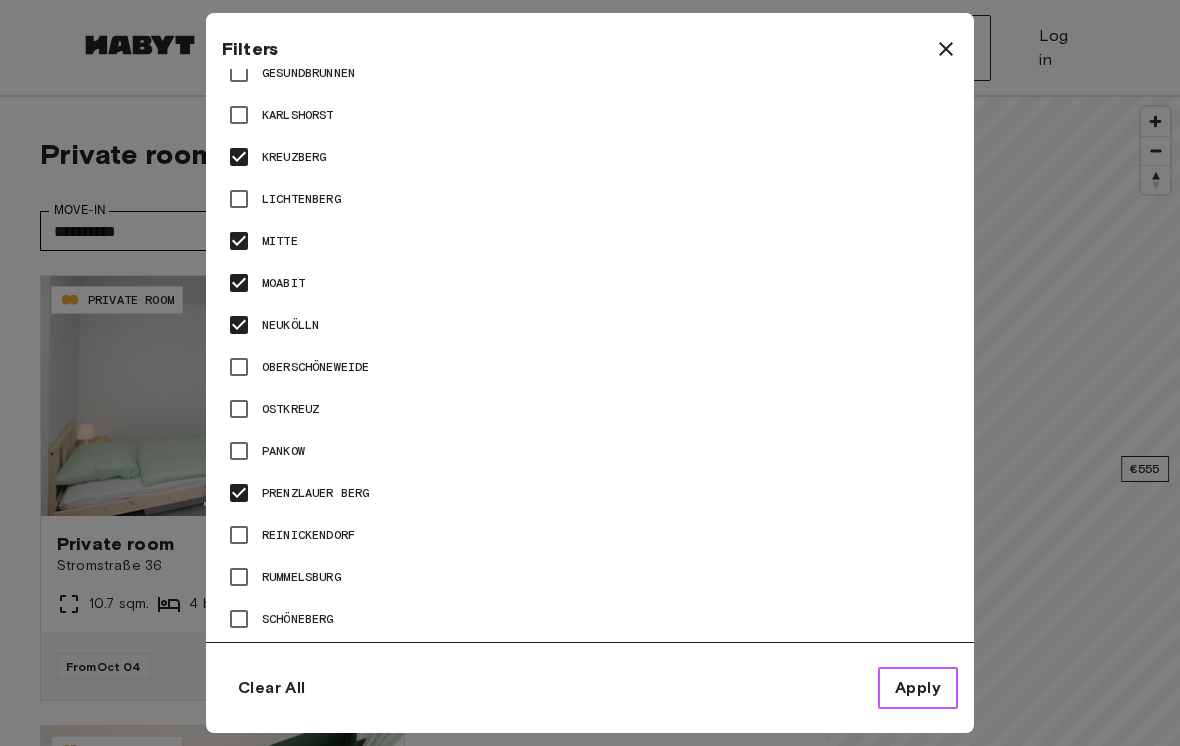 click on "Apply" at bounding box center (918, 688) 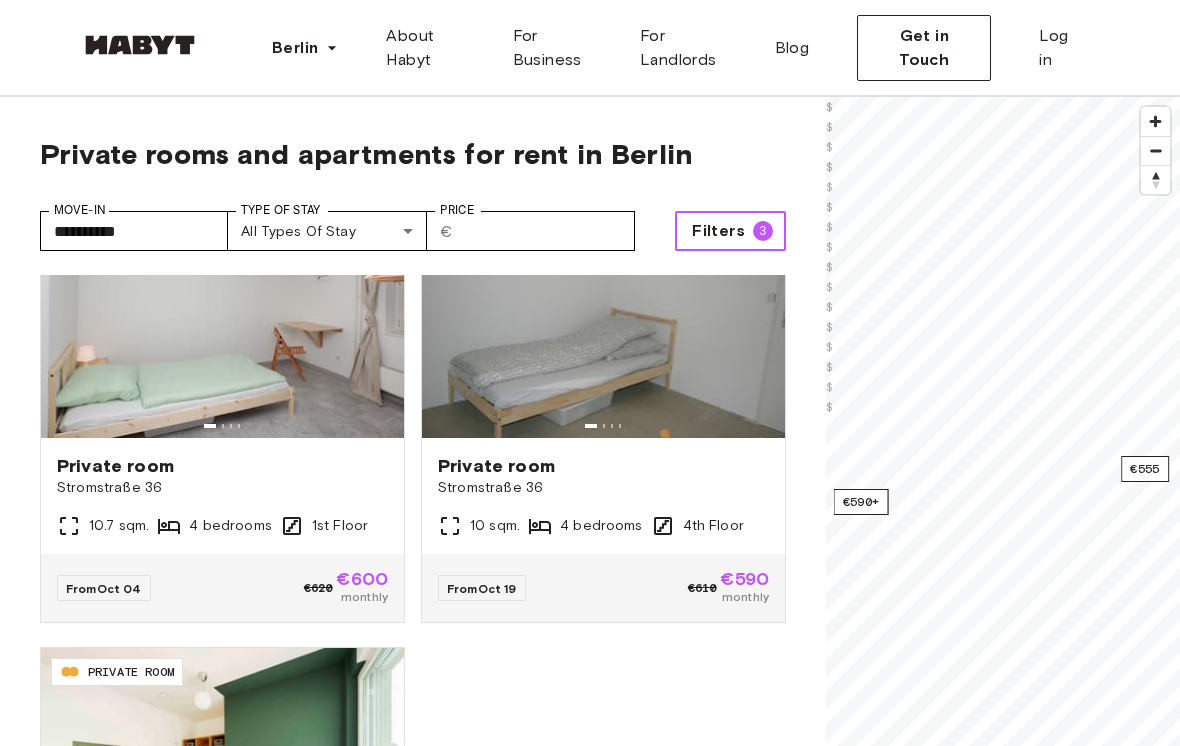 scroll, scrollTop: 85, scrollLeft: 0, axis: vertical 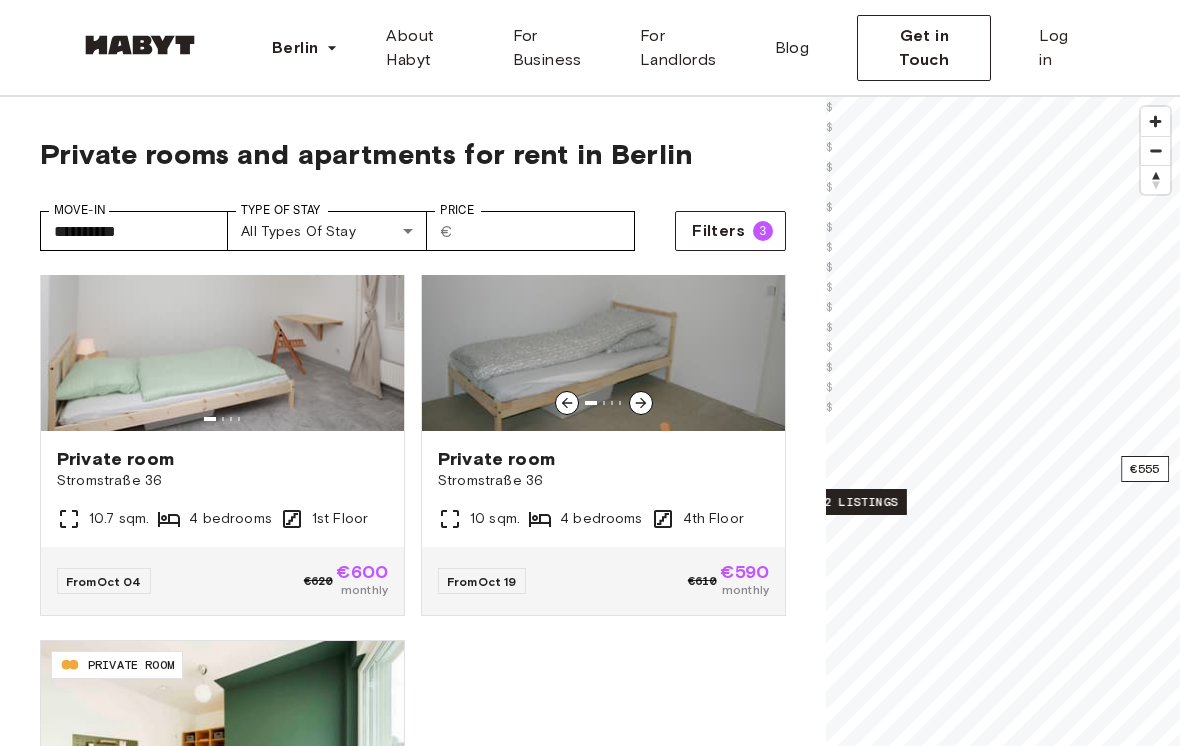 click on "Stromstraße 36" at bounding box center (603, 481) 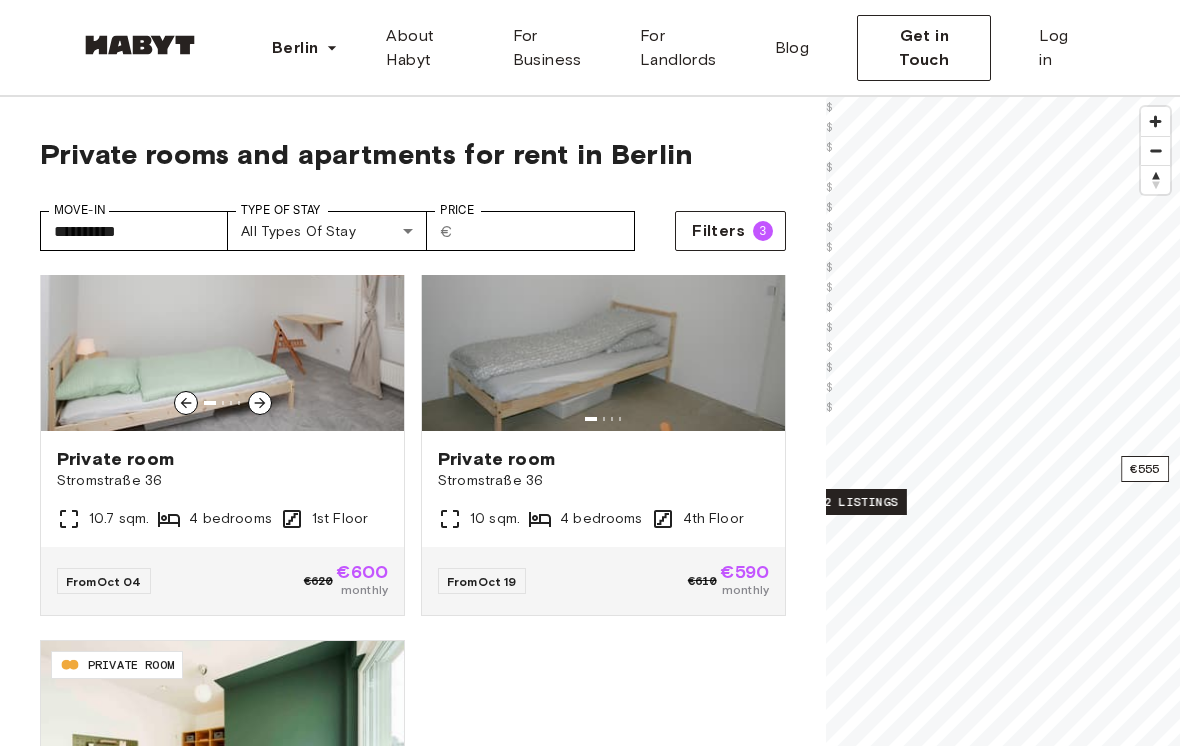 click at bounding box center (222, 311) 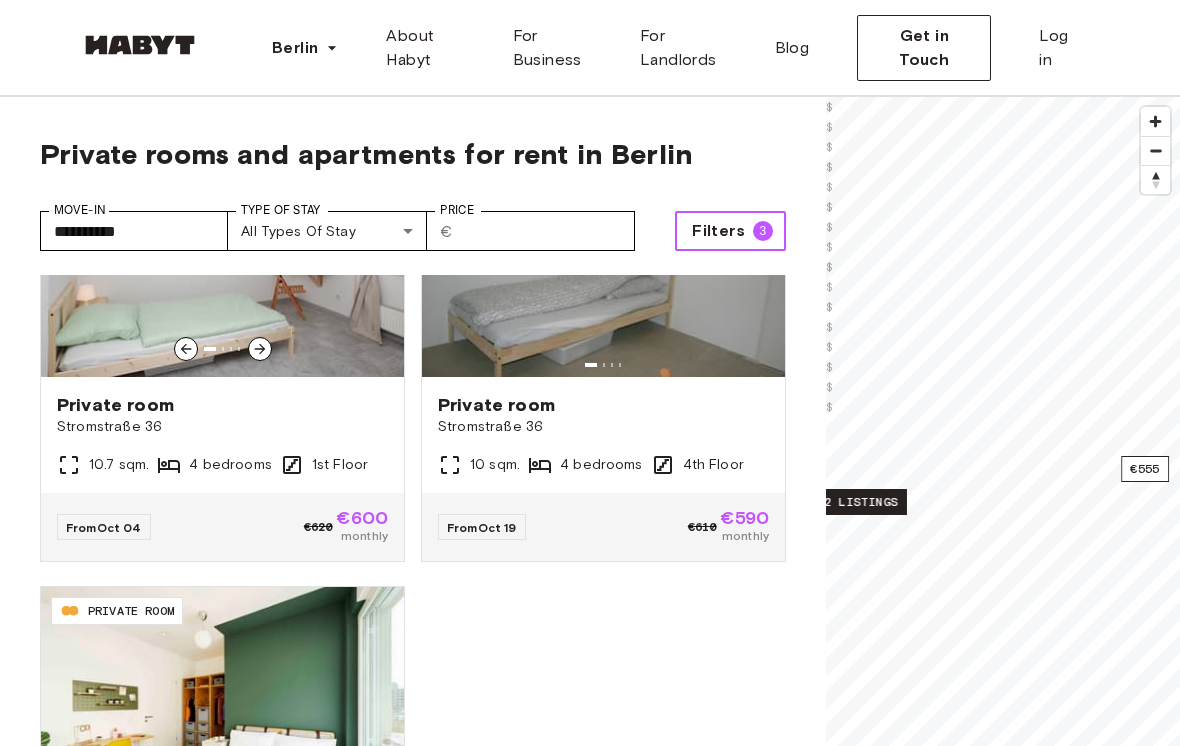 click on "Filters 3" at bounding box center [730, 231] 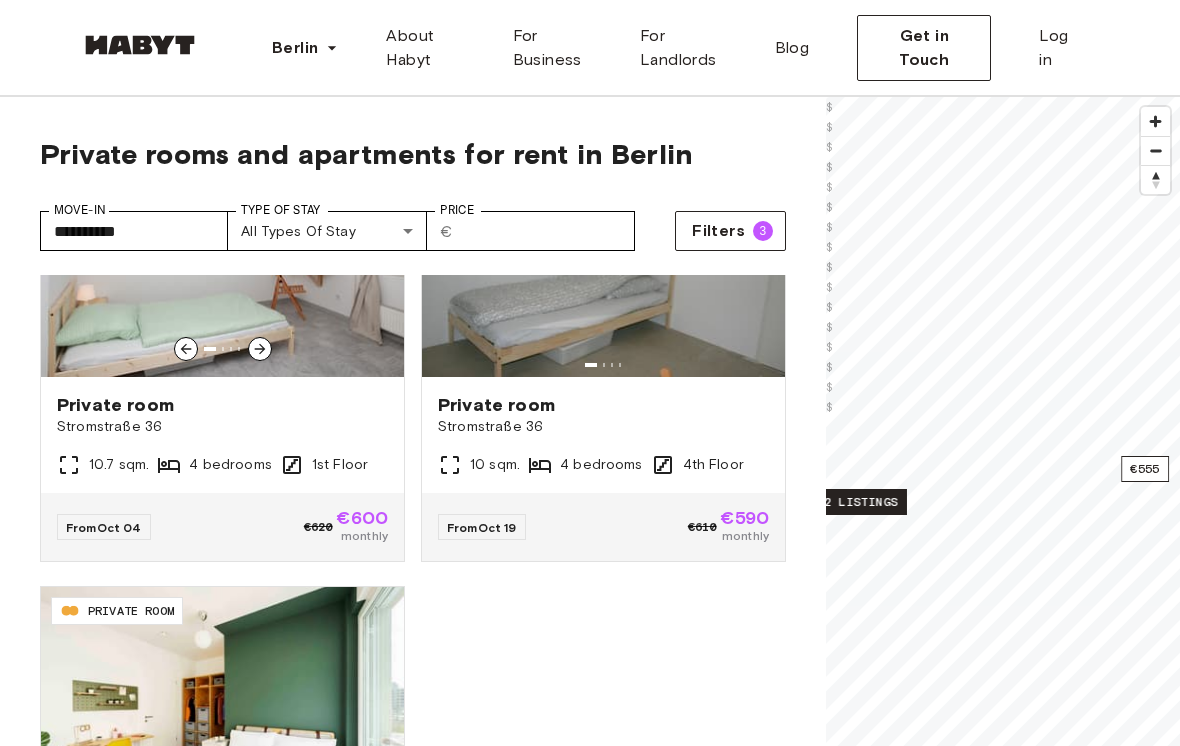 scroll, scrollTop: 139, scrollLeft: 0, axis: vertical 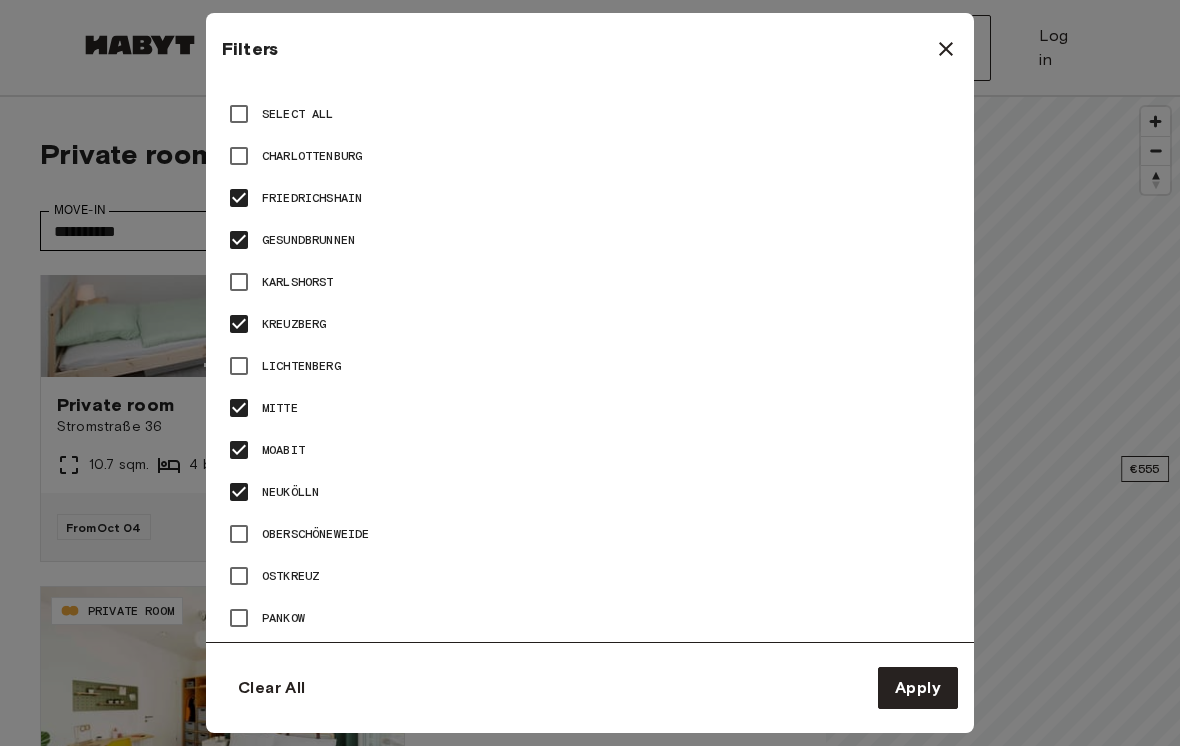 type on "**" 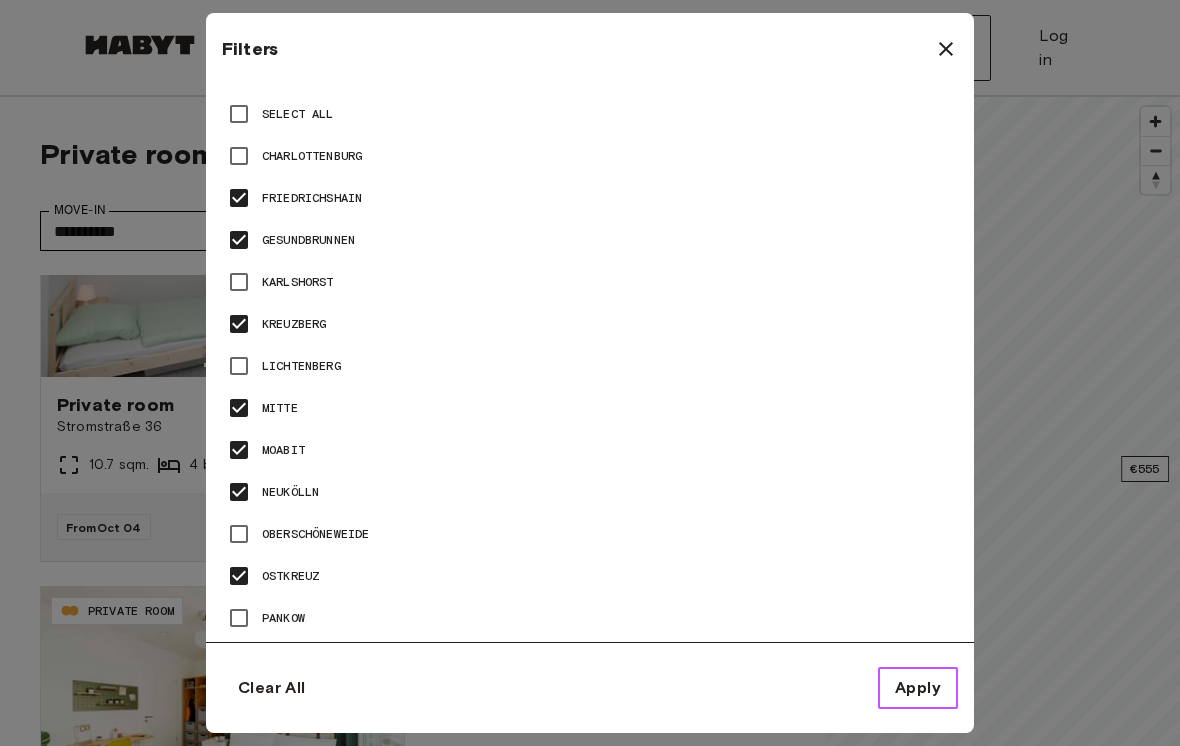 click on "Apply" at bounding box center [918, 688] 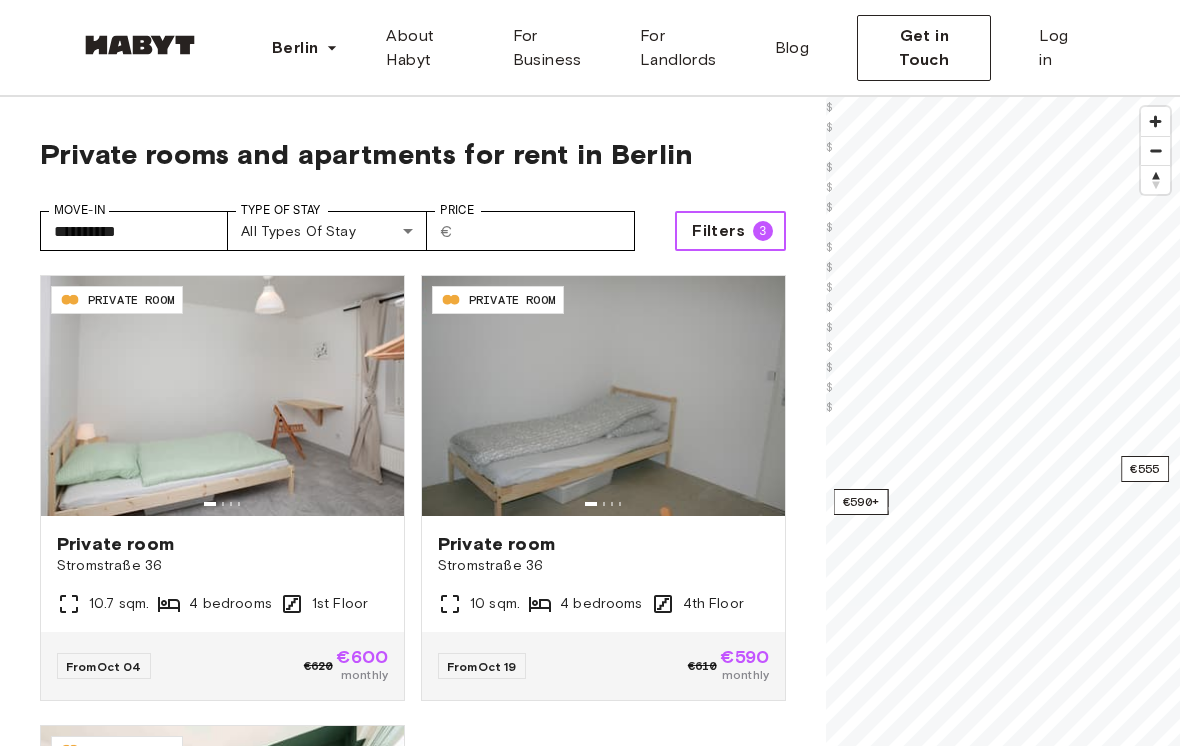 scroll, scrollTop: 0, scrollLeft: 0, axis: both 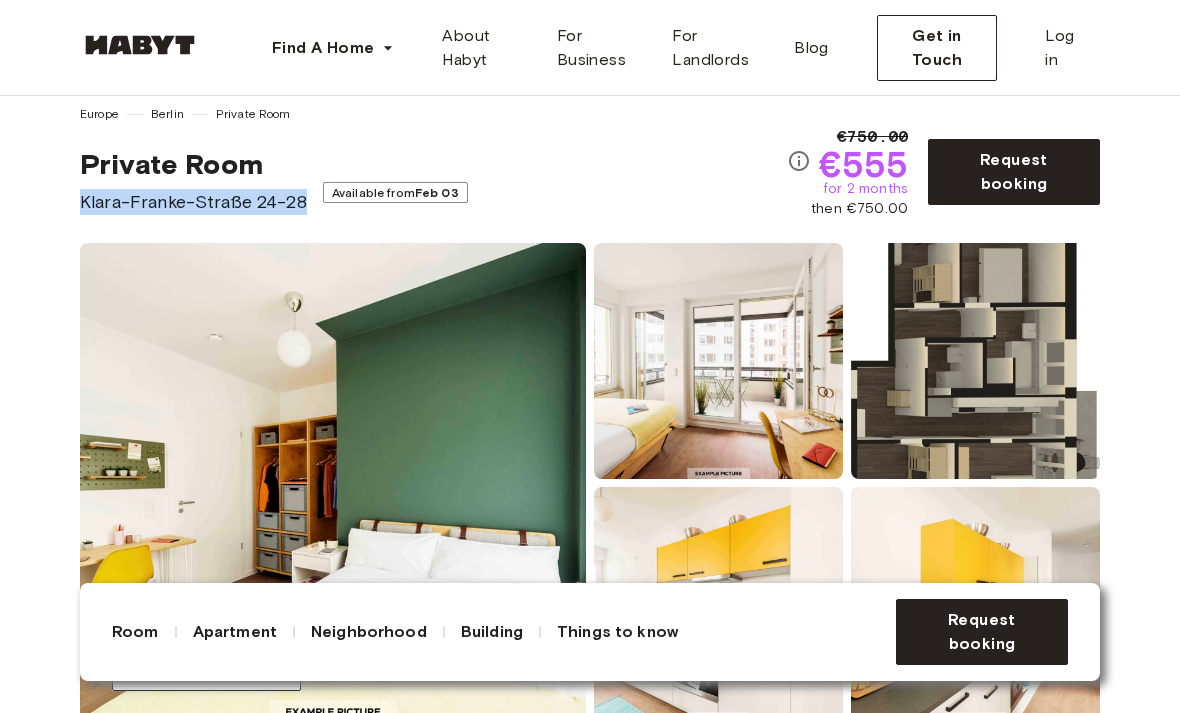 click on "Private Room [STREET] [NUMBER]-[NUMBER] Available from [DATE]" at bounding box center (433, 181) 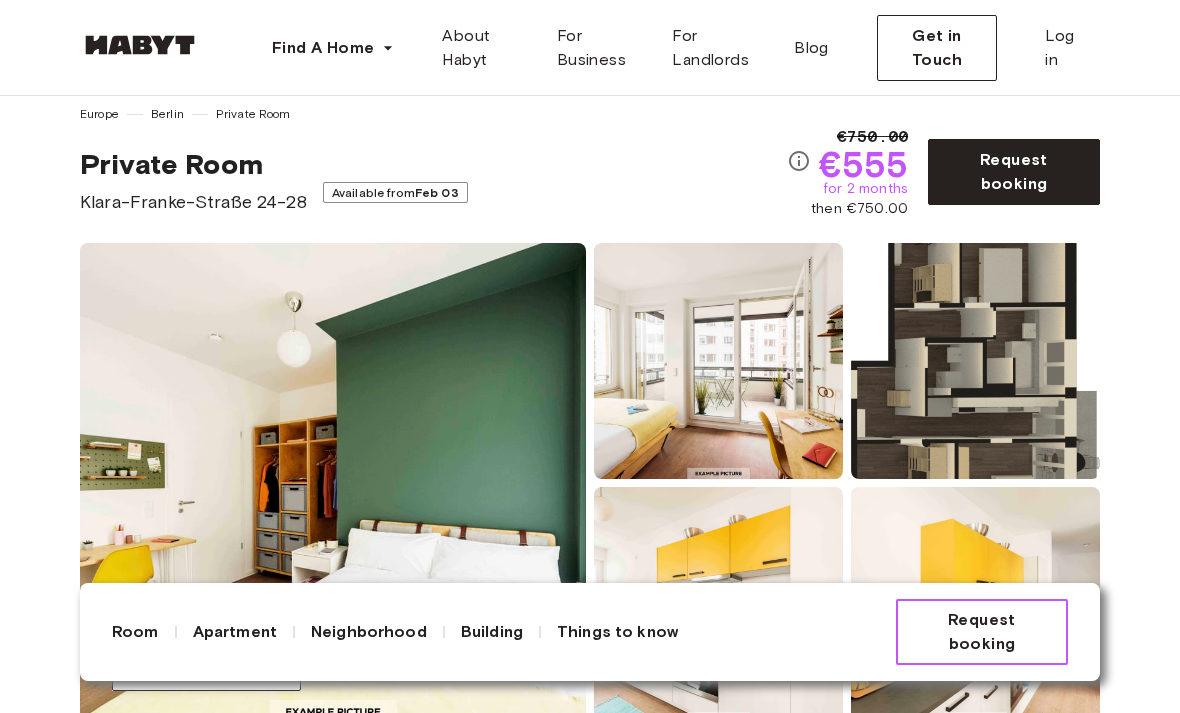 click on "Request booking" at bounding box center [982, 632] 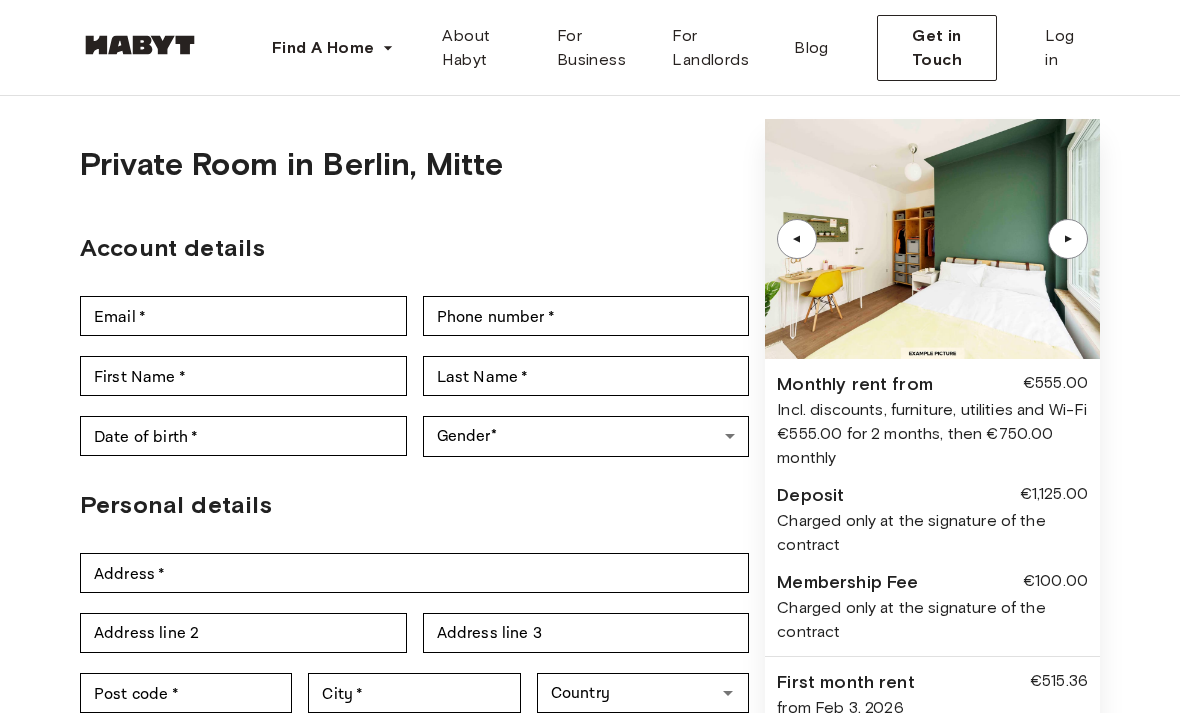 scroll, scrollTop: 0, scrollLeft: 0, axis: both 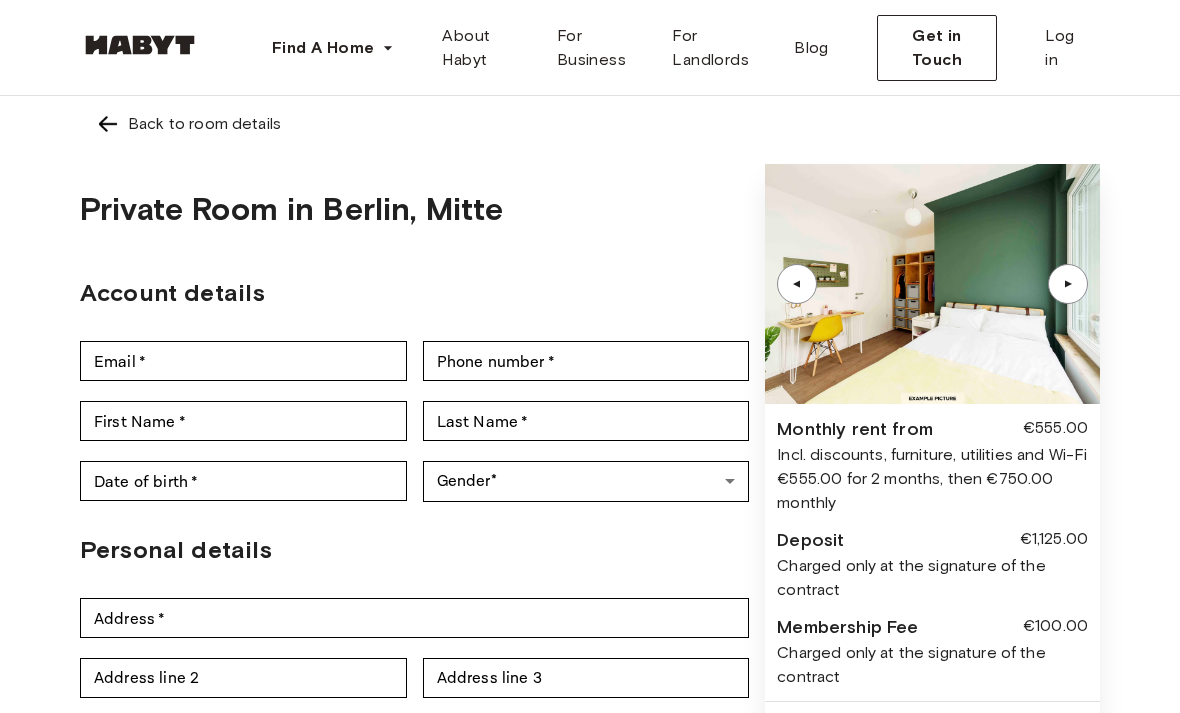 click at bounding box center [108, 124] 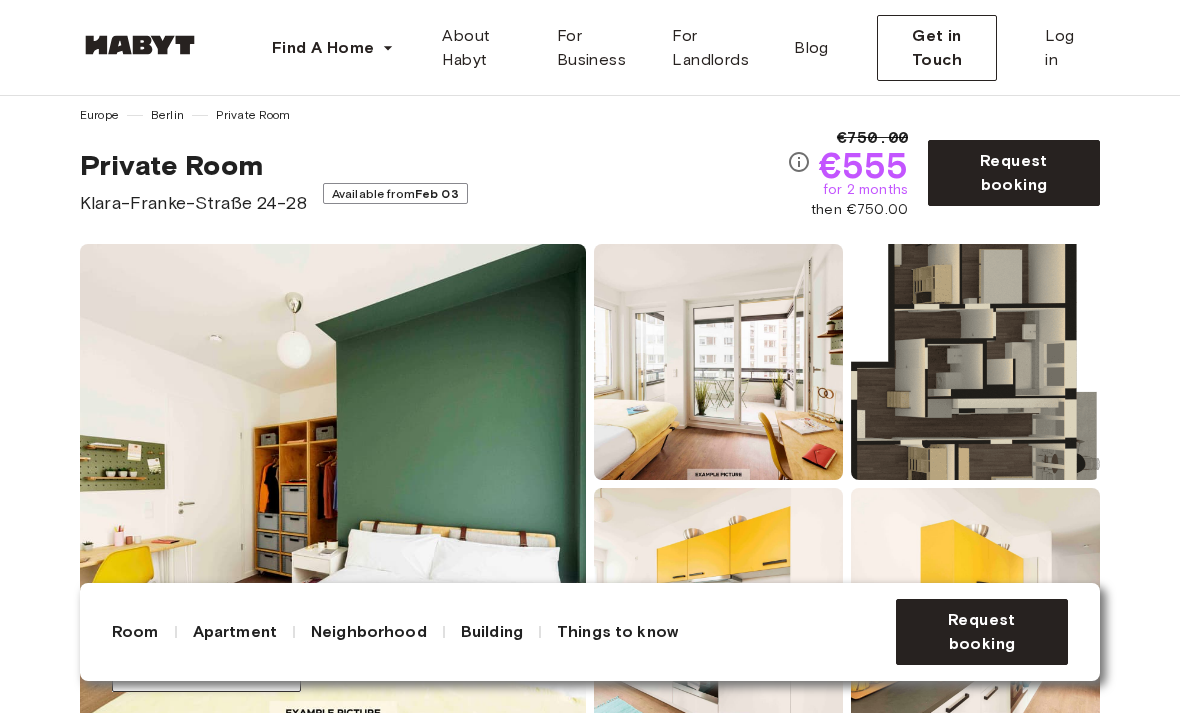 scroll, scrollTop: 27, scrollLeft: 0, axis: vertical 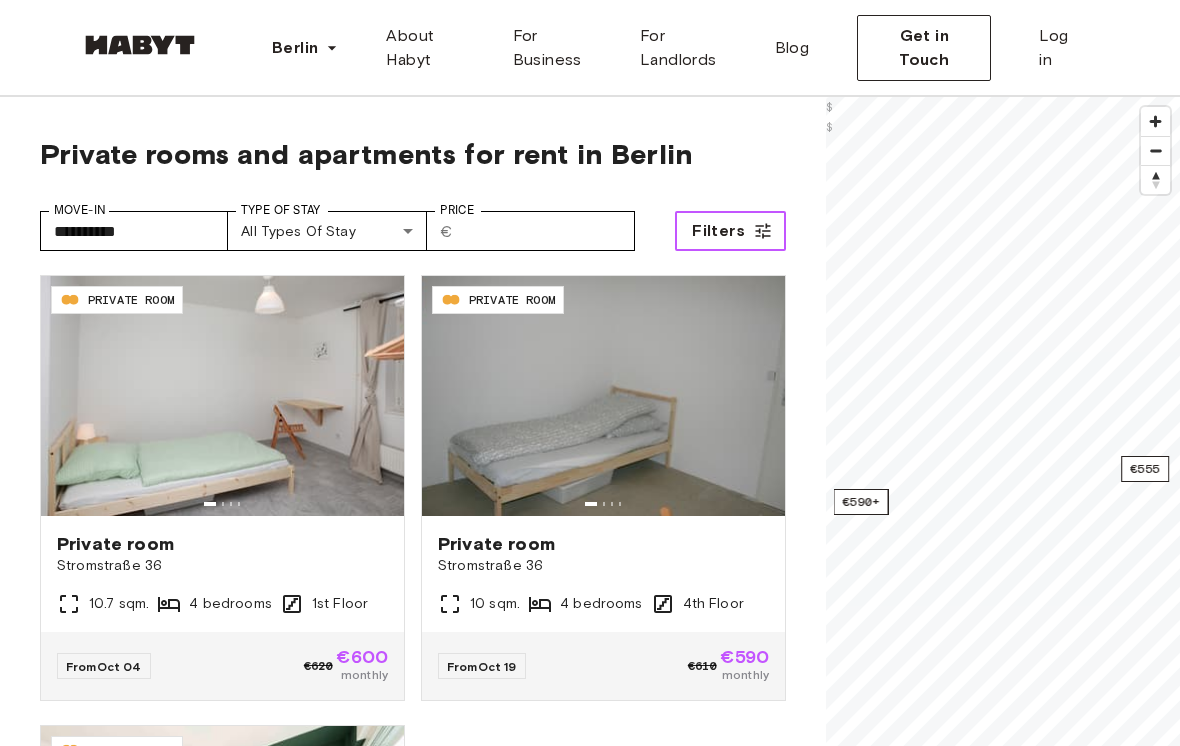 click 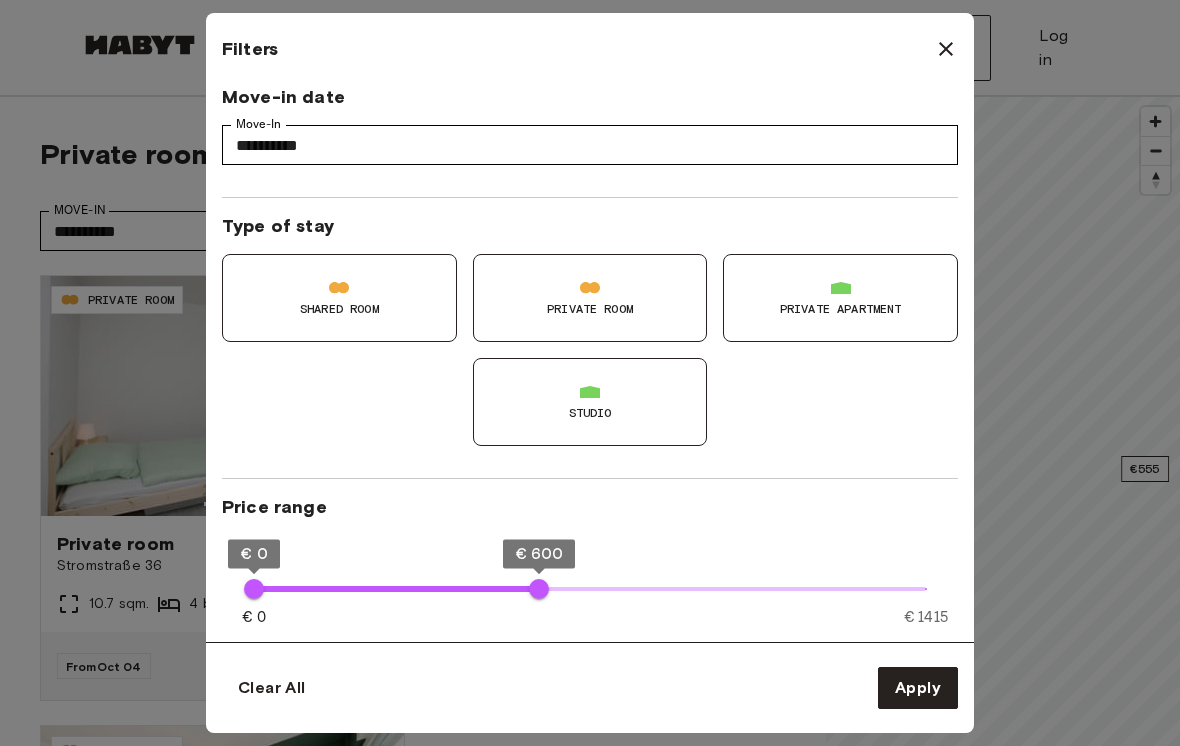 click on "Shared Room" at bounding box center [339, 298] 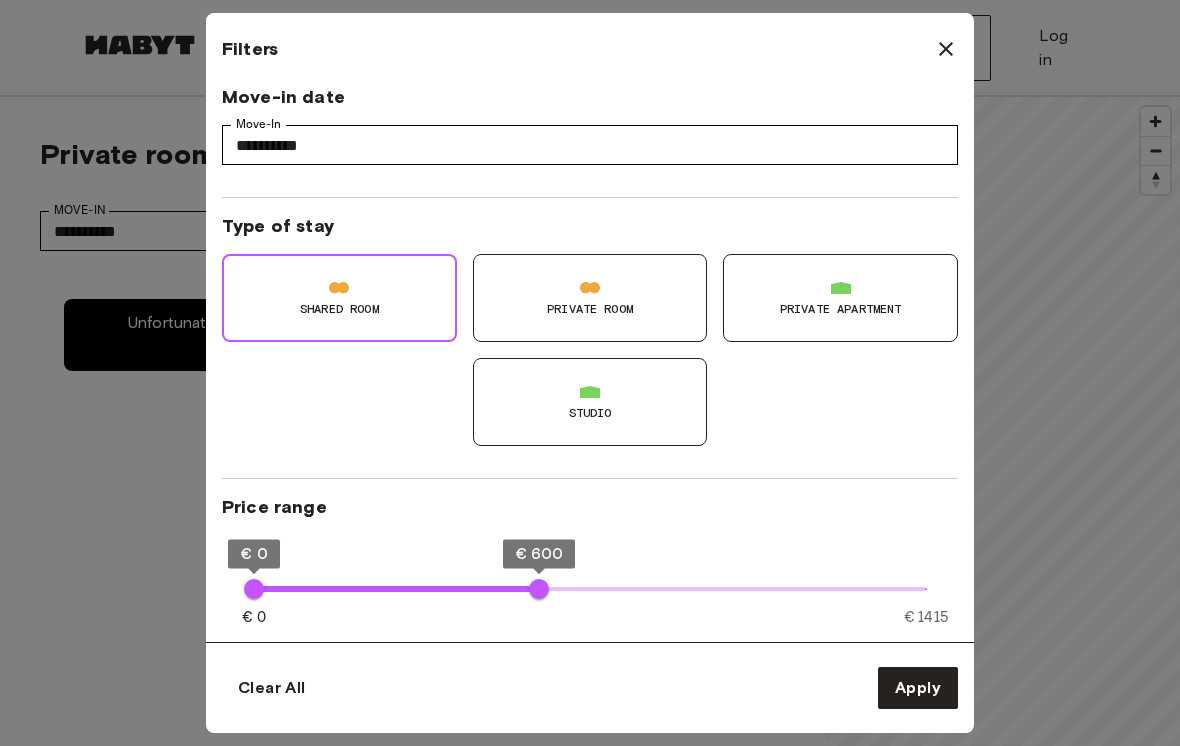 type on "**********" 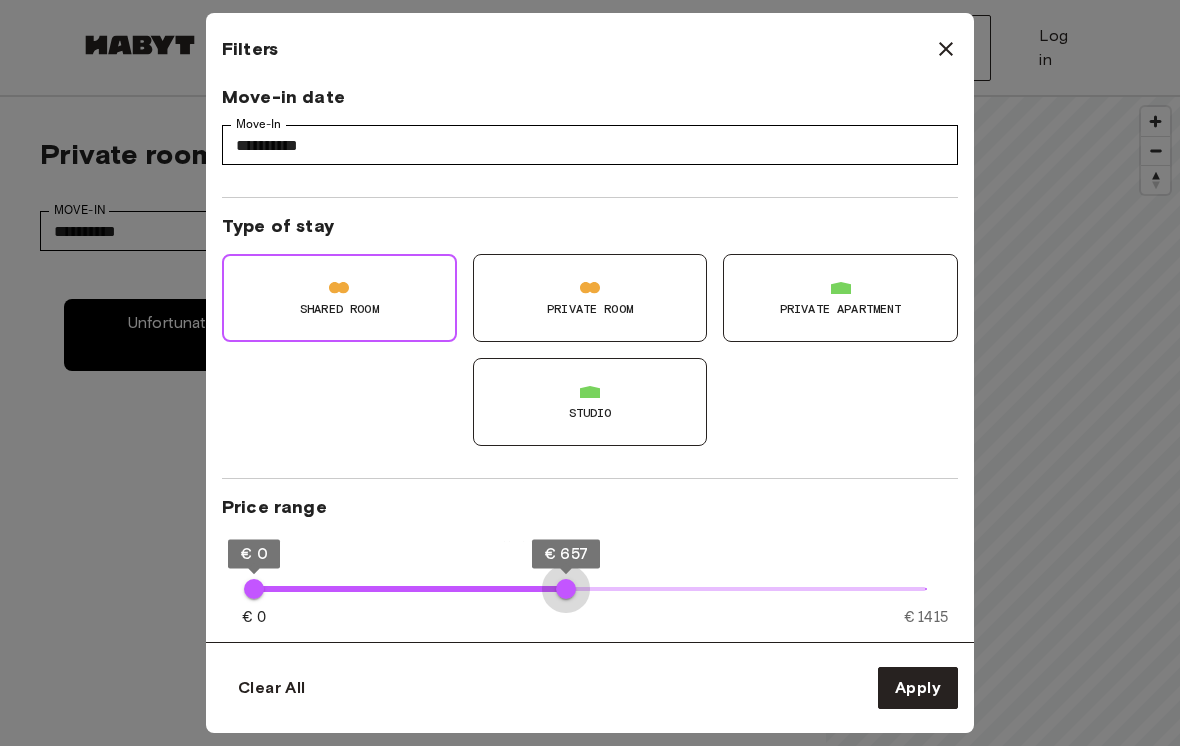 type on "****" 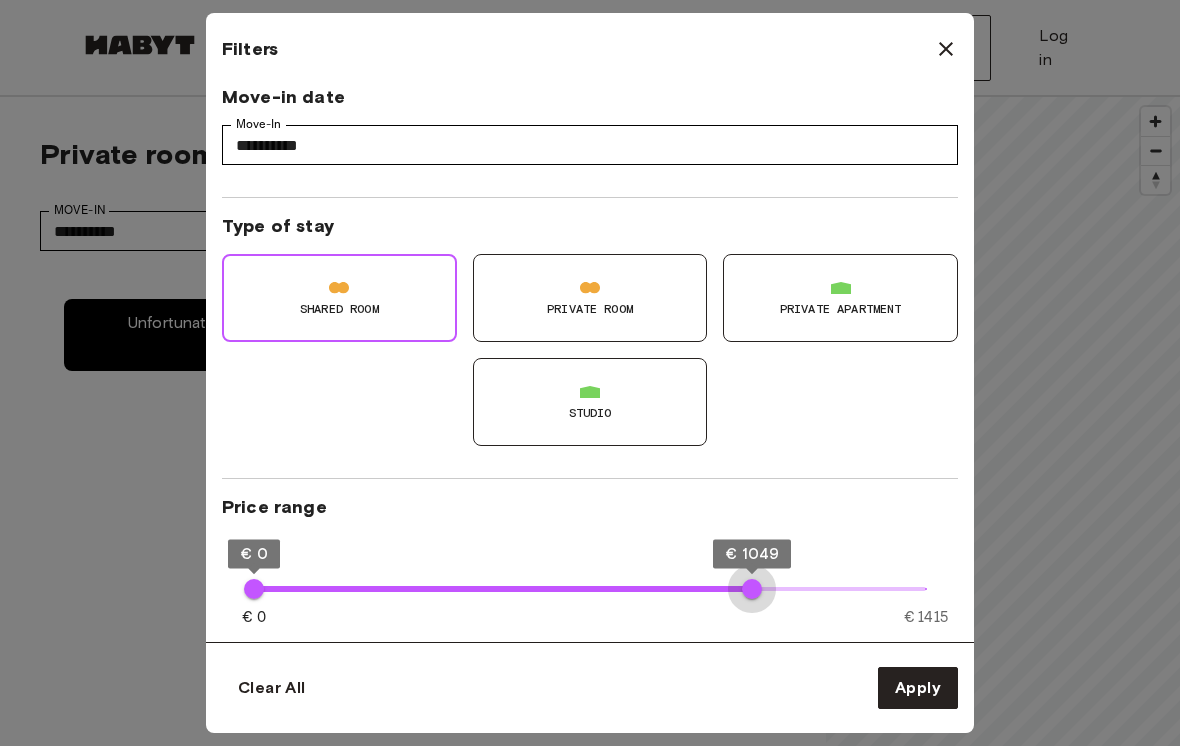 type on "****" 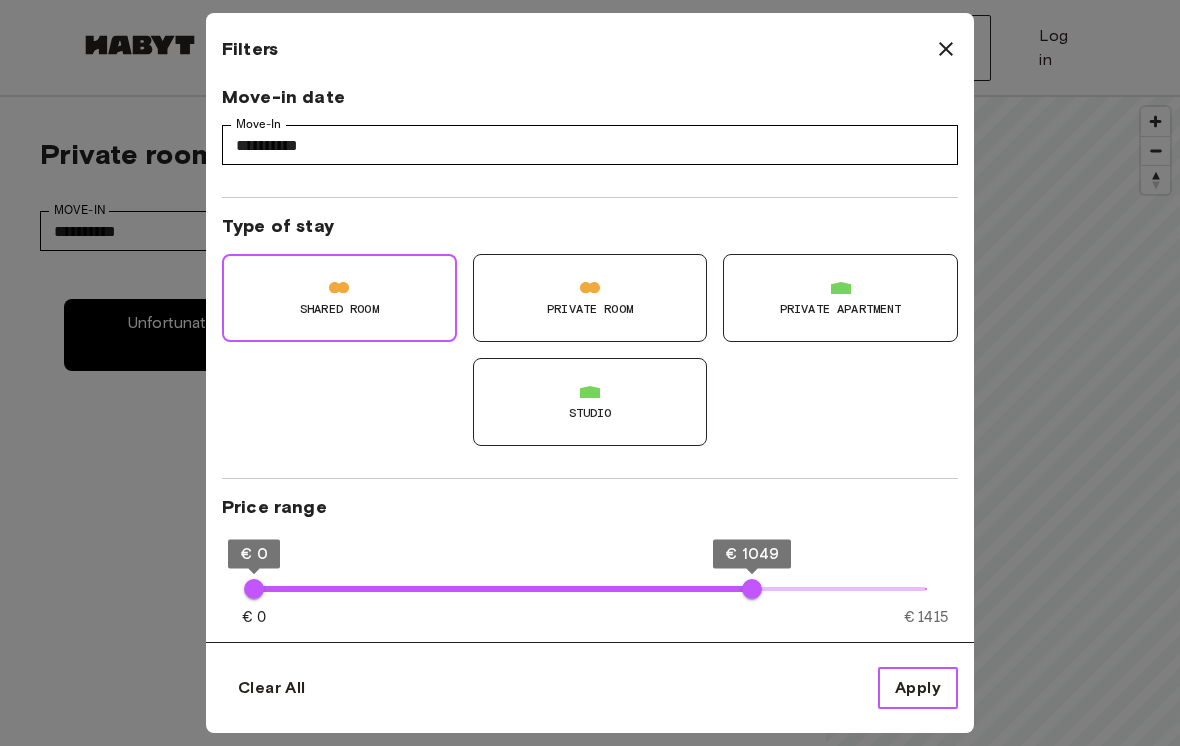 click on "Apply" at bounding box center (918, 688) 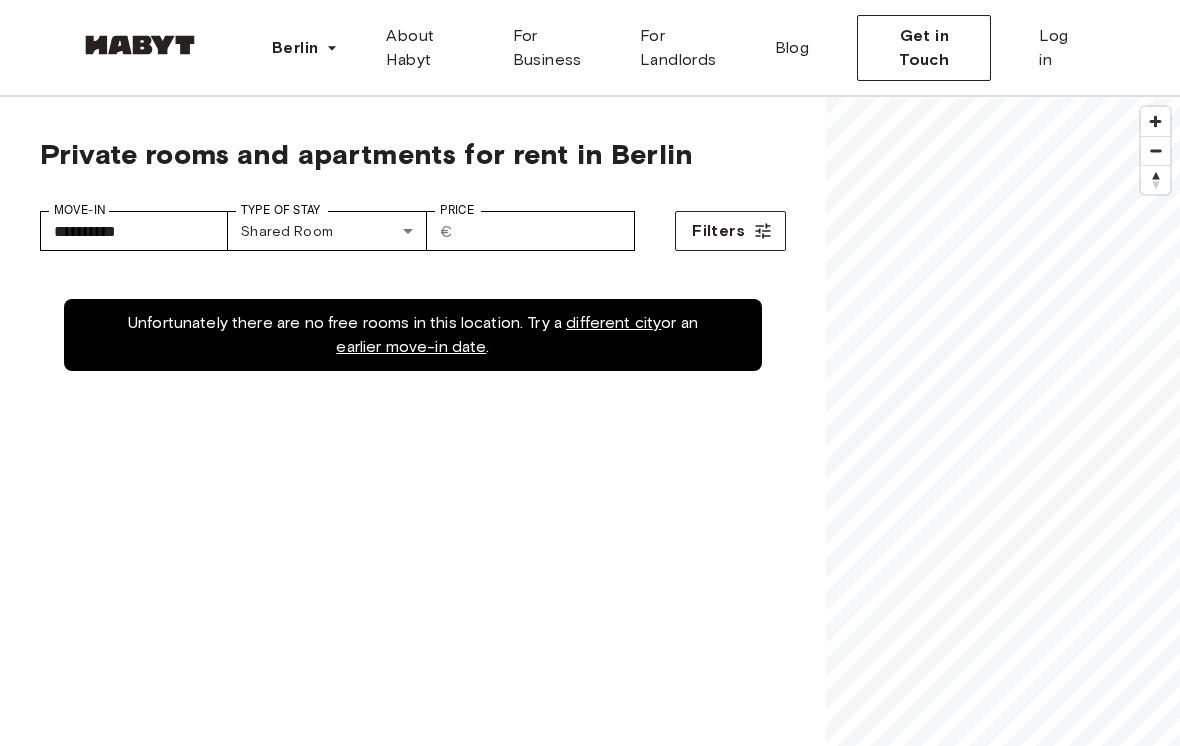 scroll, scrollTop: 0, scrollLeft: 0, axis: both 